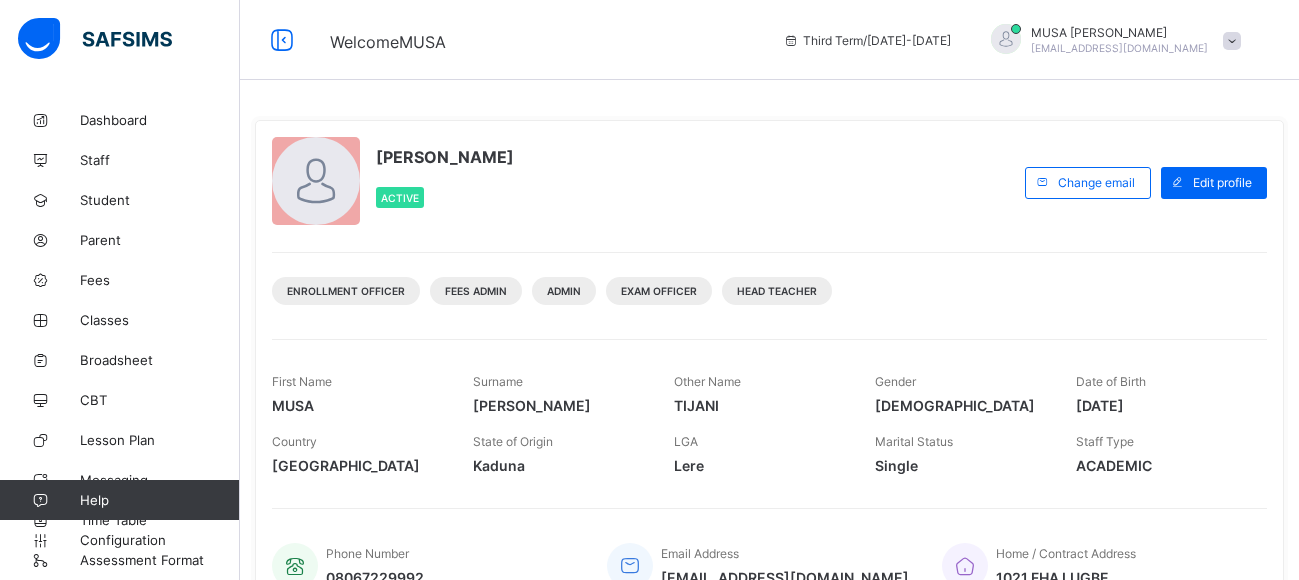 scroll, scrollTop: 0, scrollLeft: 0, axis: both 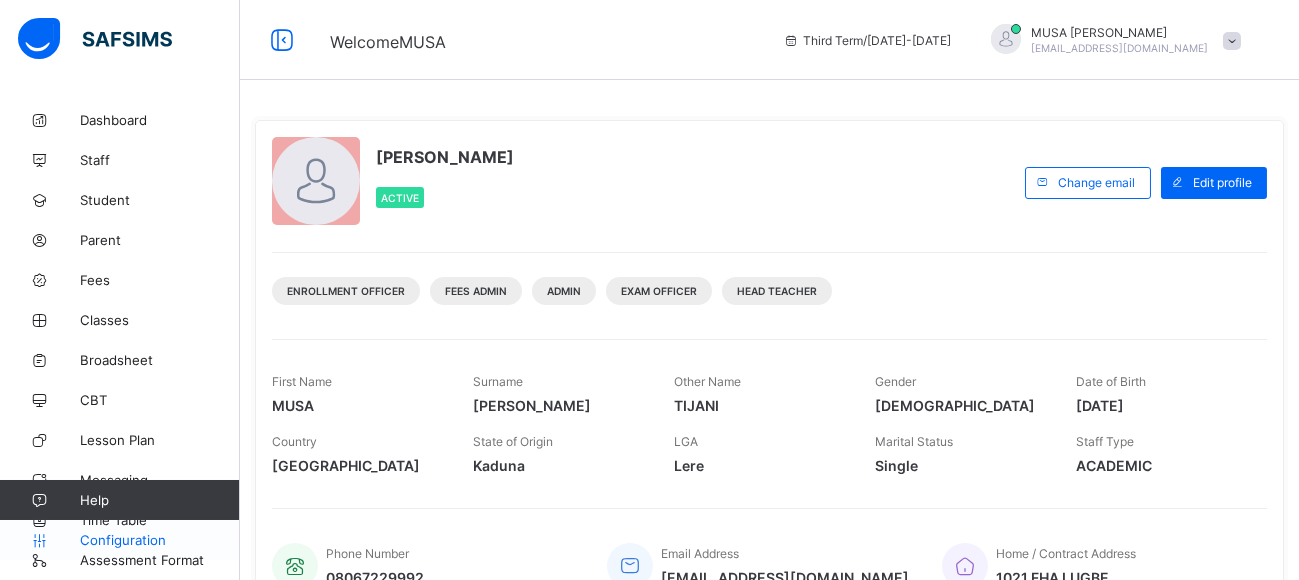 click on "Configuration" at bounding box center [159, 540] 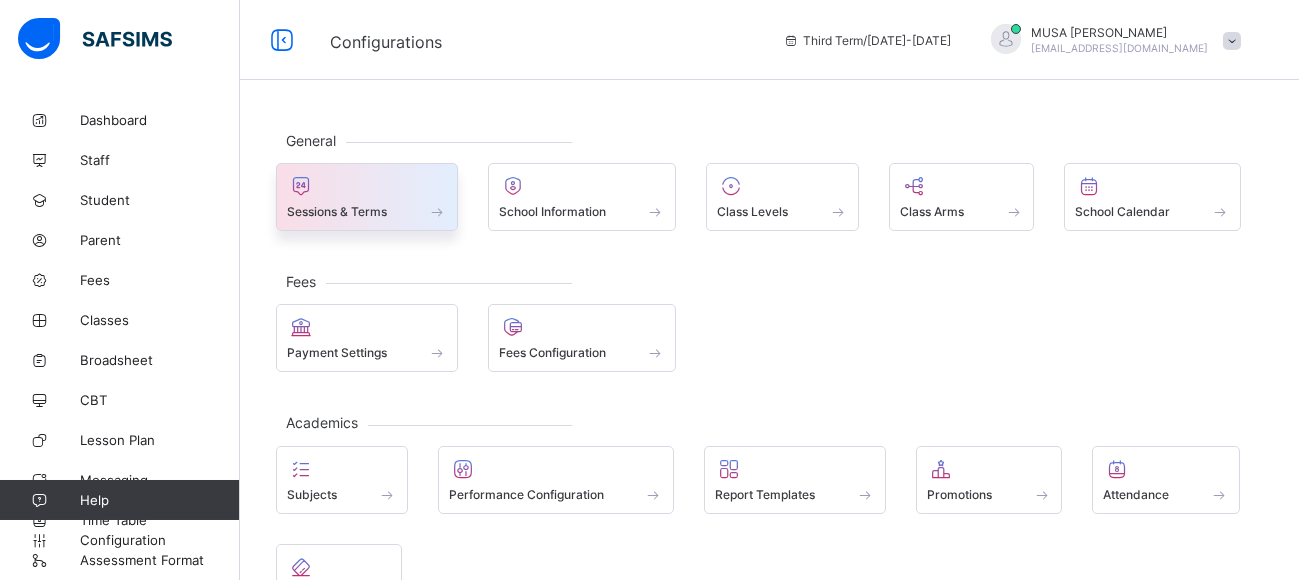 click at bounding box center (367, 186) 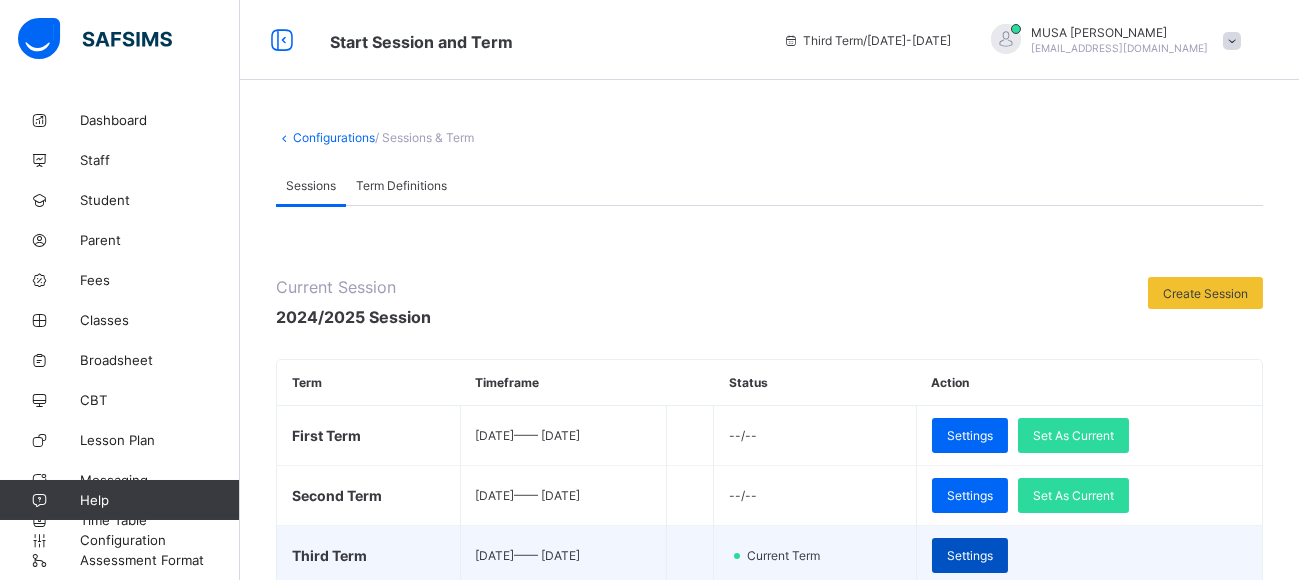 click on "Settings" at bounding box center (970, 555) 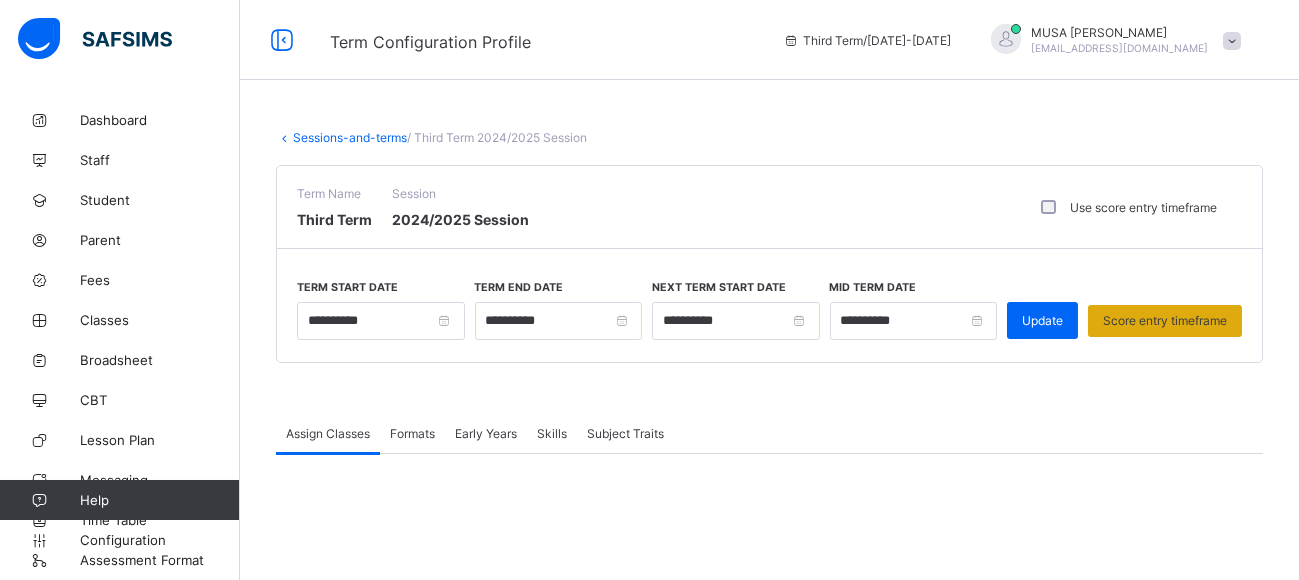 click on "Score entry timeframe" at bounding box center [1165, 320] 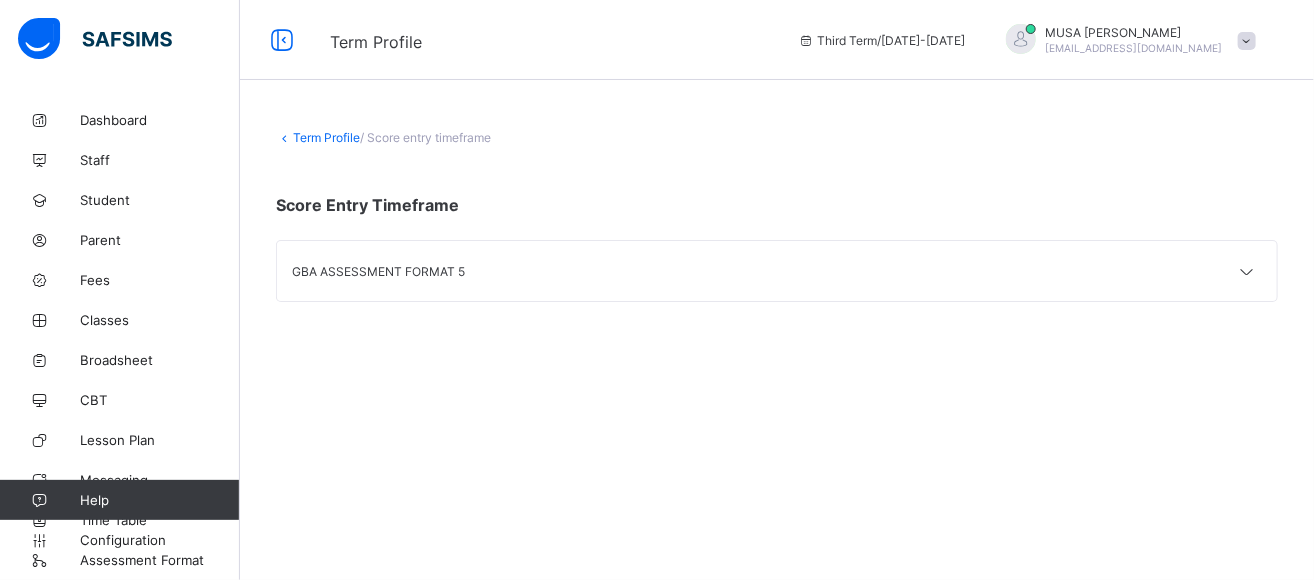 drag, startPoint x: 1252, startPoint y: 265, endPoint x: 1205, endPoint y: 267, distance: 47.042534 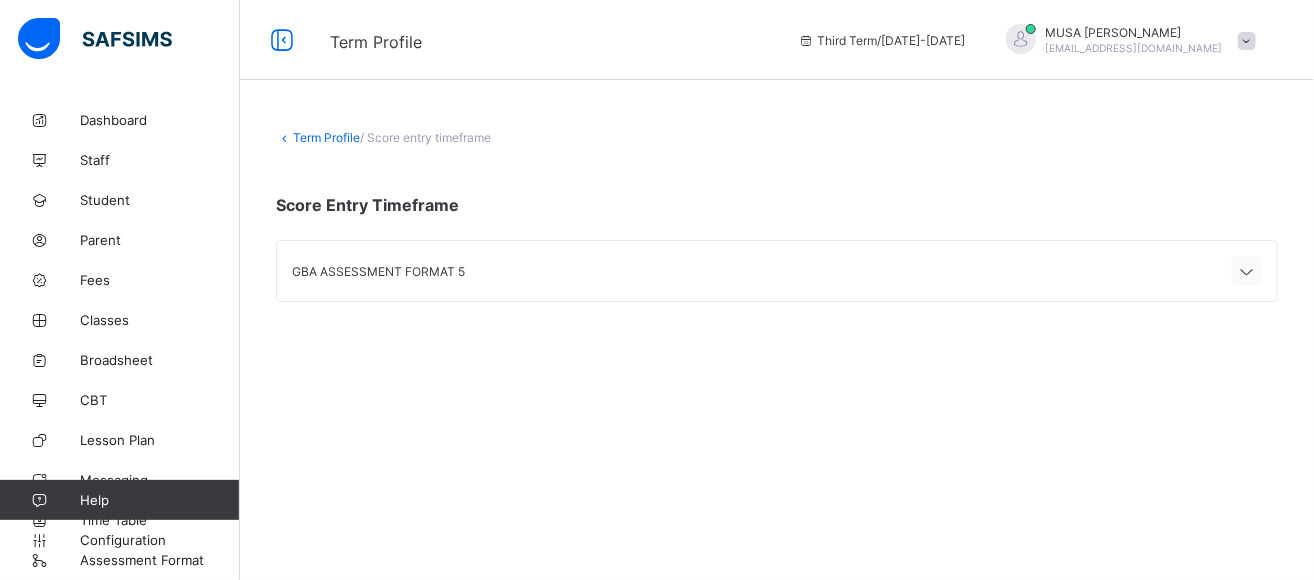click at bounding box center [1247, 272] 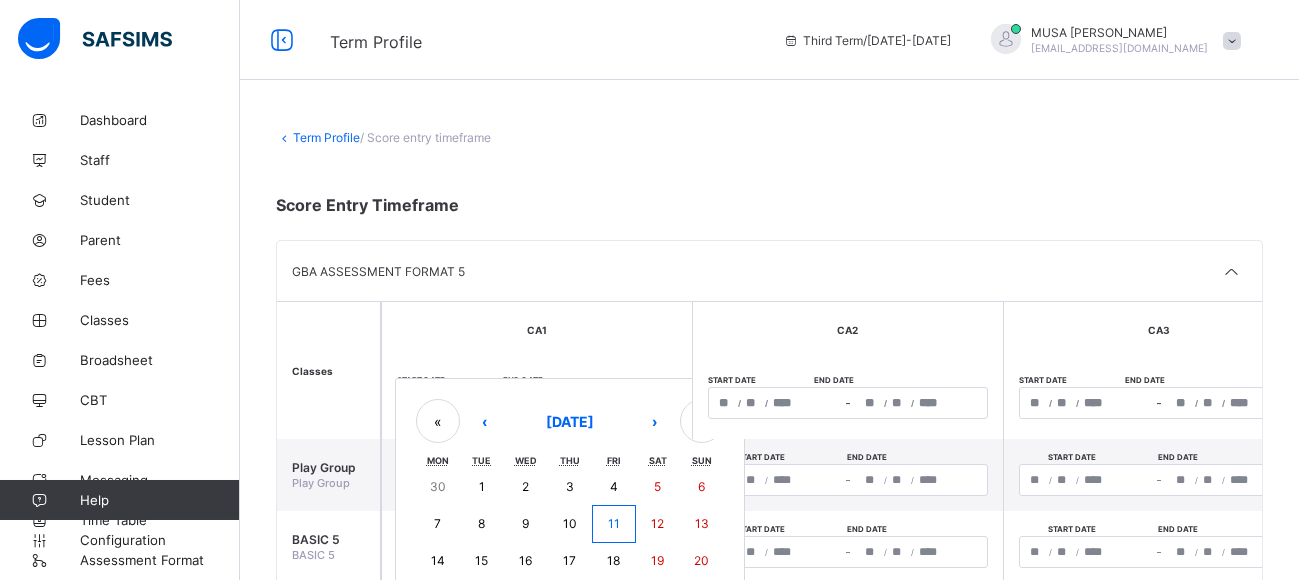 click on "/ / – / / « ‹ [DATE] › » Mon Tue Wed Thu Fri Sat Sun 30 1 2 3 4 5 6 7 8 9 10 11 12 13 14 15 16 17 18 19 20 21 22 23 24 25 26 27 28 29 30 31 1 2 3" at bounding box center [537, 403] 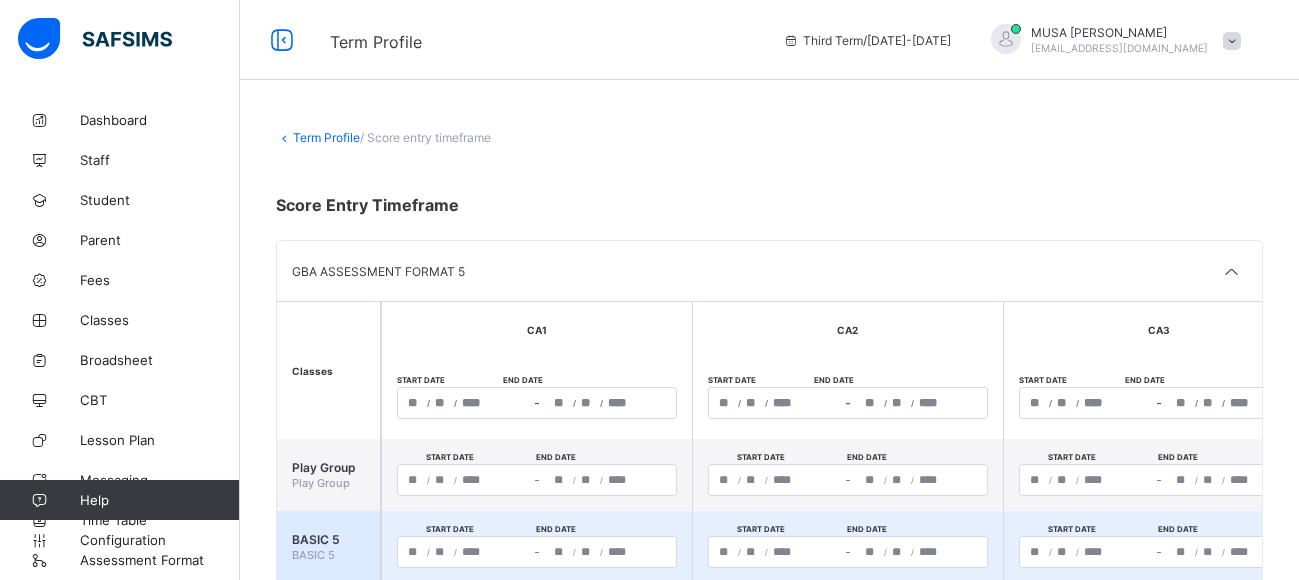 type on "**********" 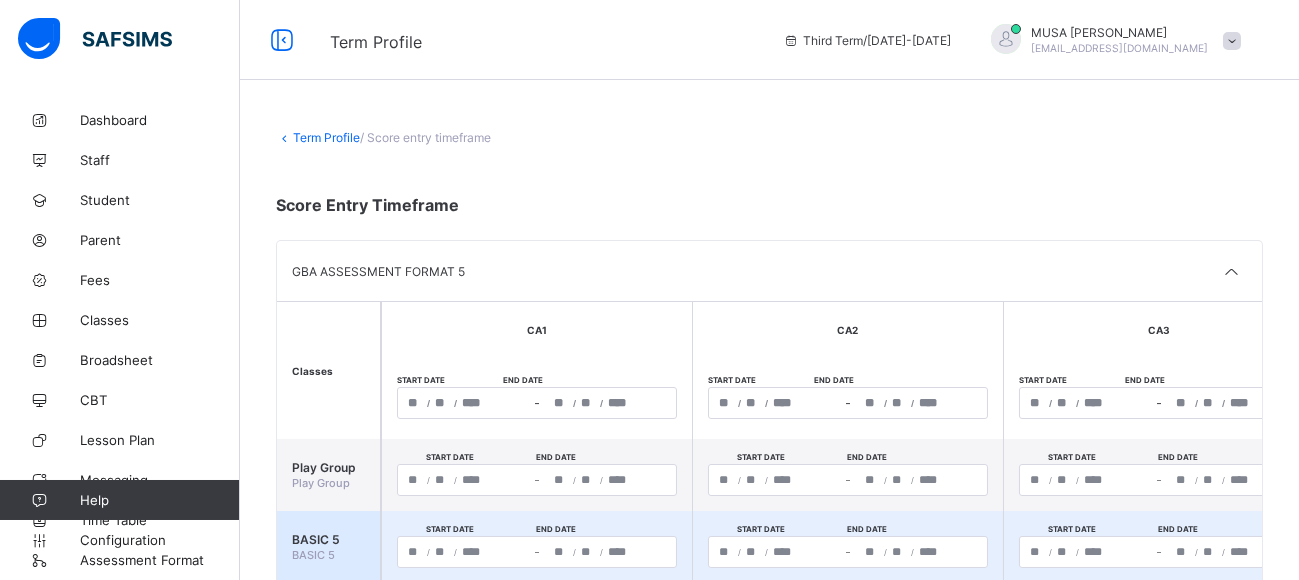 type on "*" 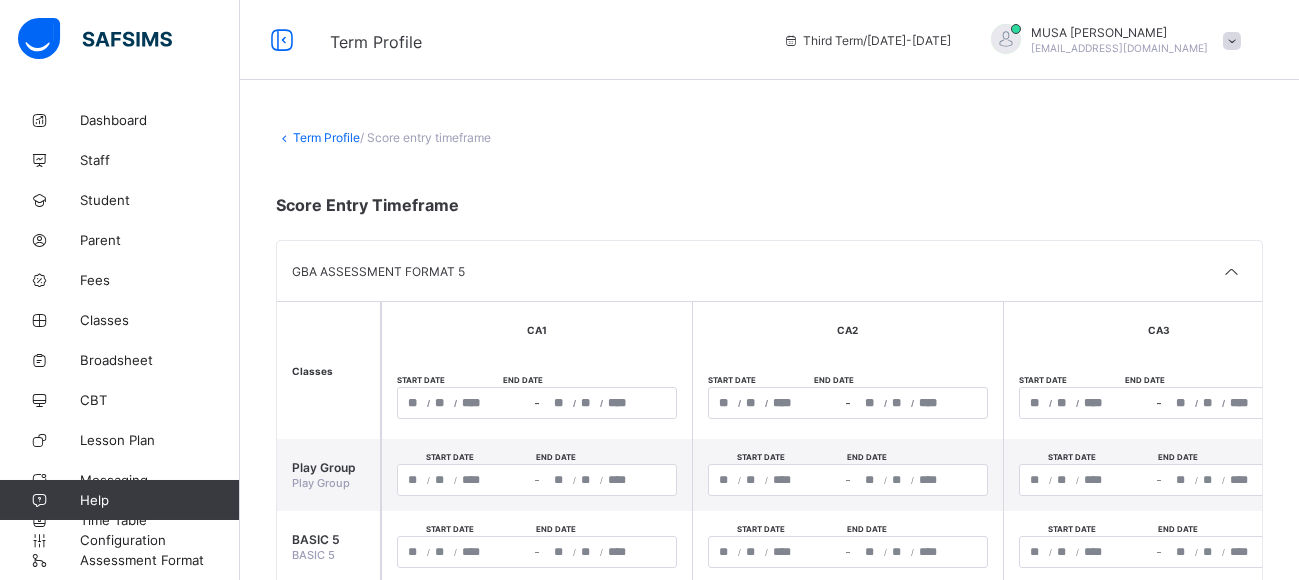click on "/ / – / /" at bounding box center (848, 403) 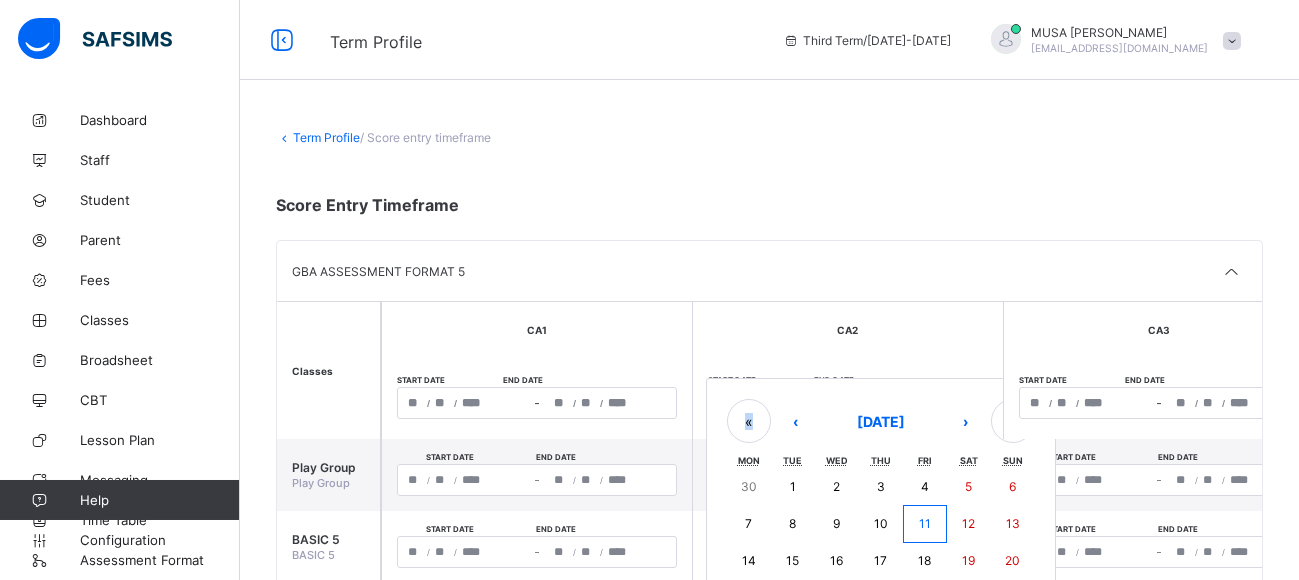 click on "11" at bounding box center (925, 524) 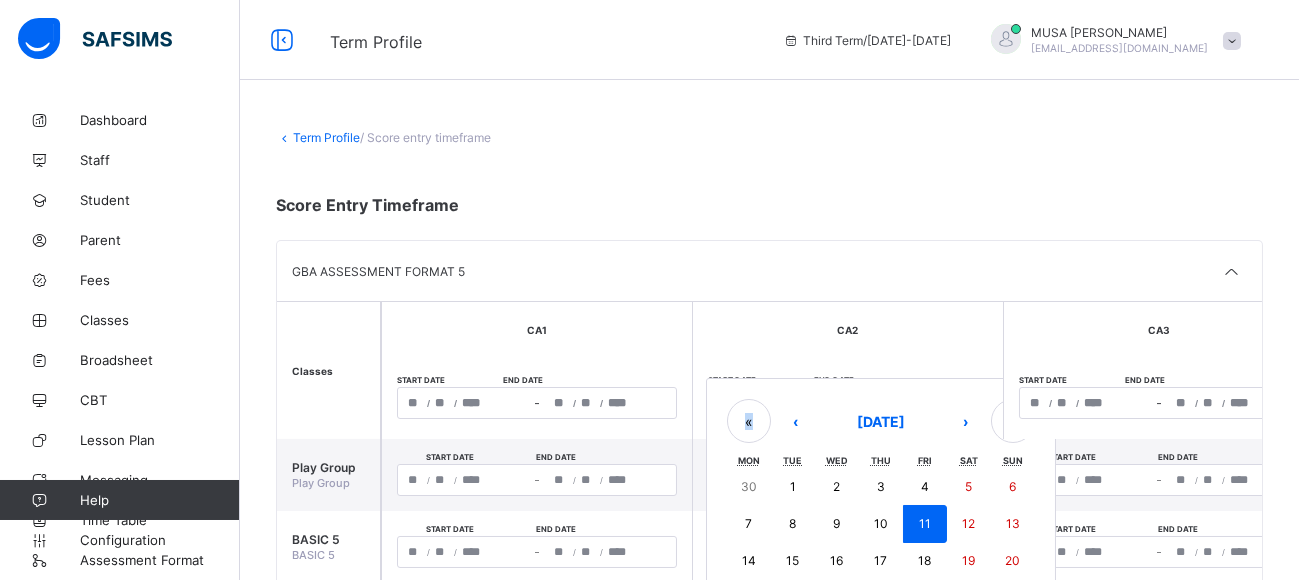 click on "11" at bounding box center [925, 524] 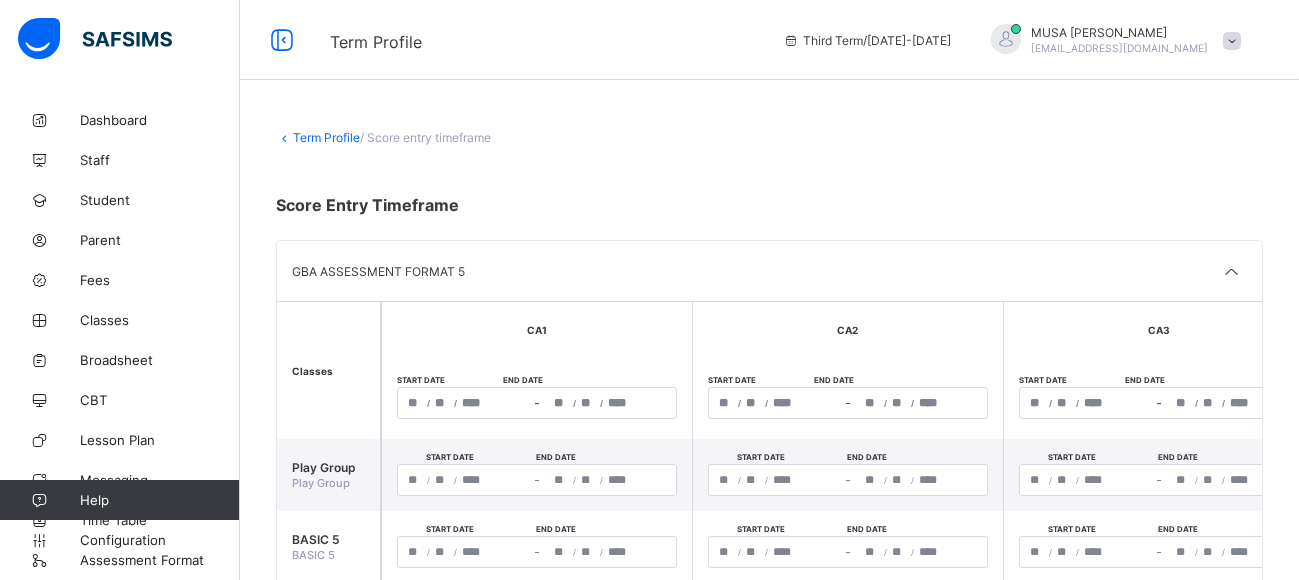 click on "/ / – / /" at bounding box center [1159, 403] 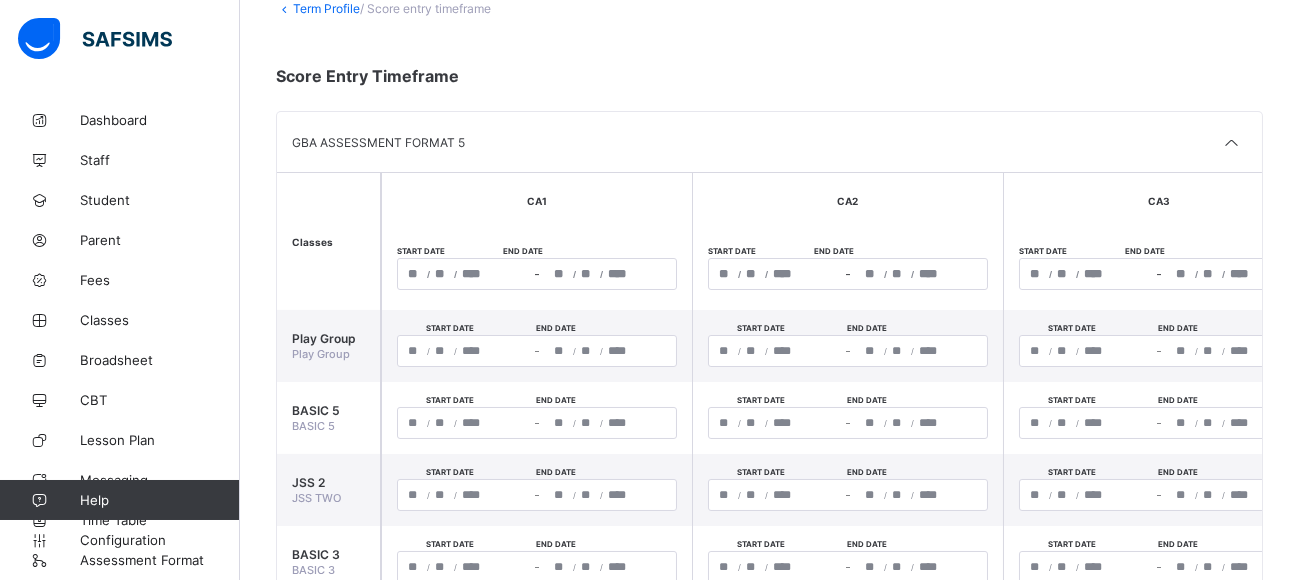 scroll, scrollTop: 150, scrollLeft: 0, axis: vertical 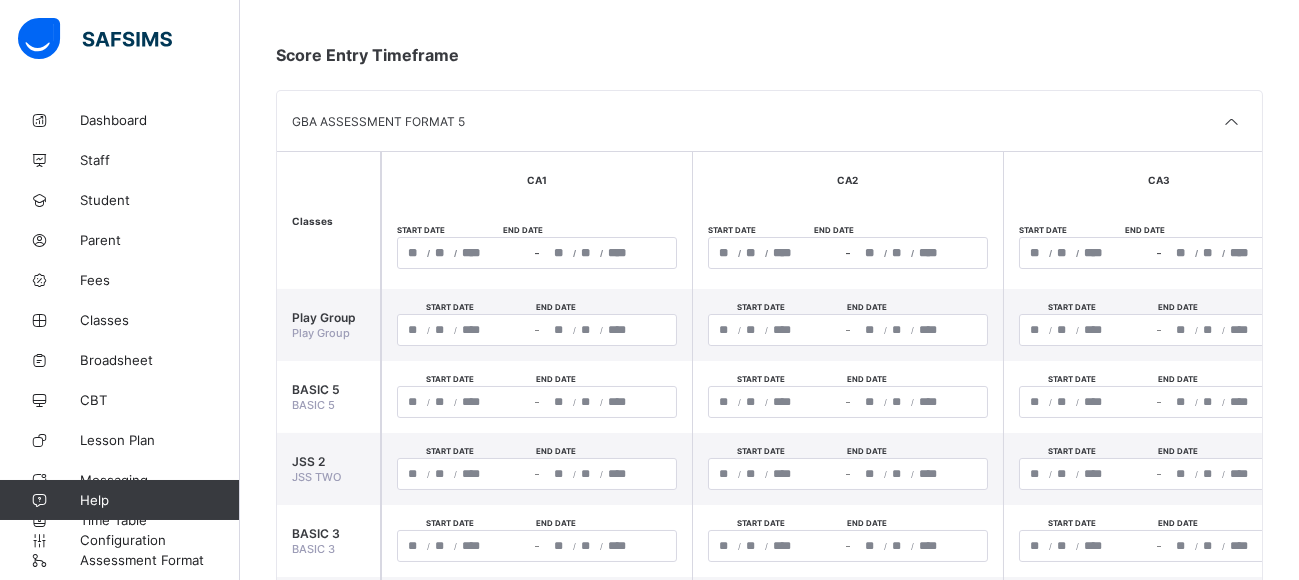 click on "/ / – / / « ‹ [DATE] › » Mon Tue Wed Thu Fri Sat Sun 26 27 28 29 30 31 1 2 3 4 5 6 7 8 9 10 11 12 13 14 15 16 17 18 19 20 21 22 23 24 25 26 27 28 29 30 1 2 3 4 5 6" at bounding box center (1159, 253) 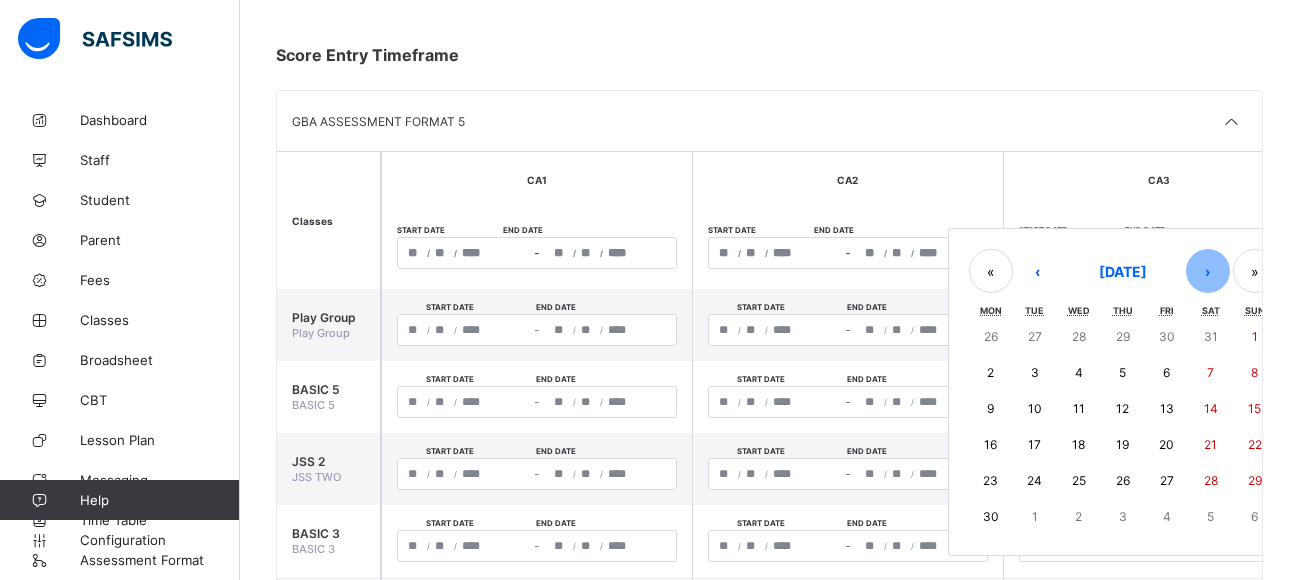 click on "›" at bounding box center (1208, 271) 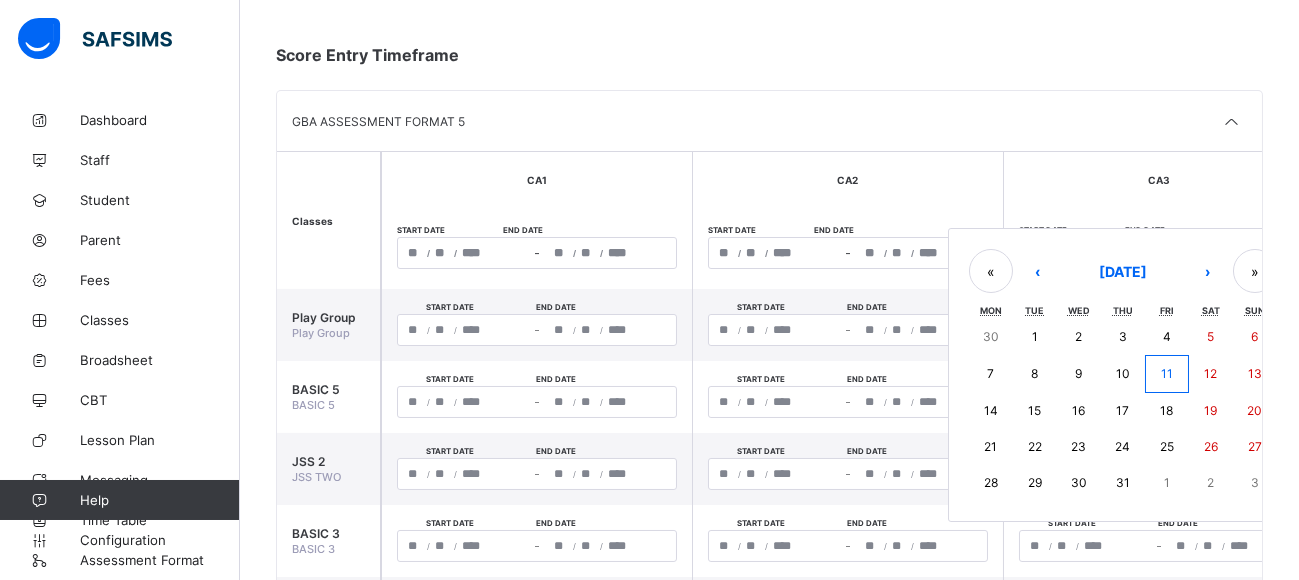 click on "11" at bounding box center [1167, 374] 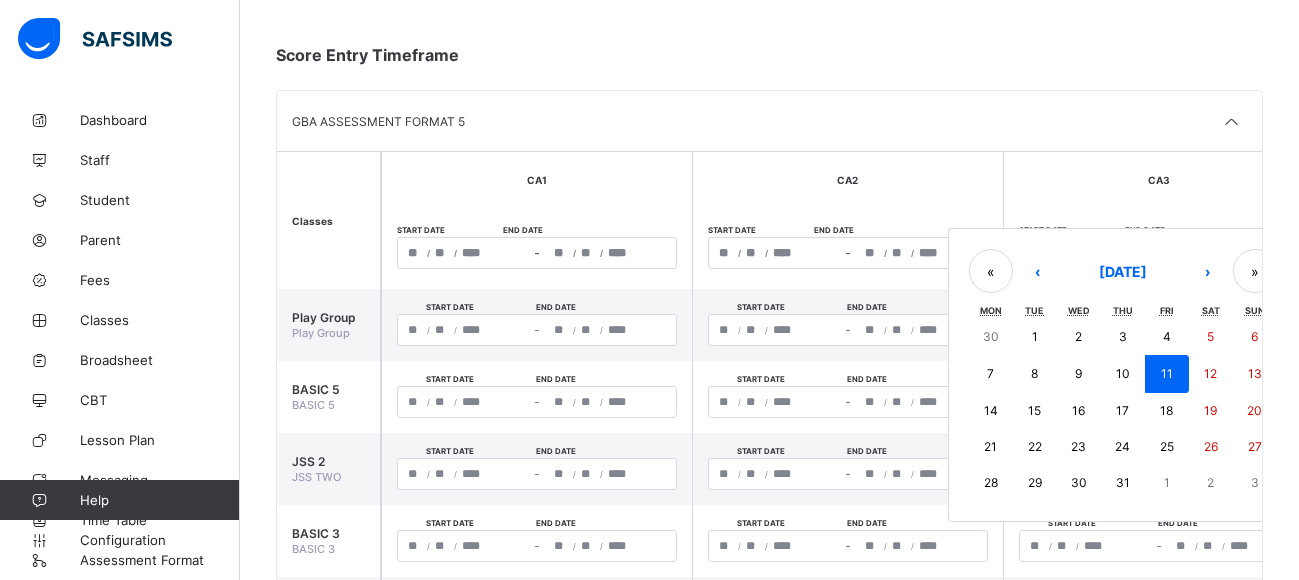 click on "11" at bounding box center [1167, 374] 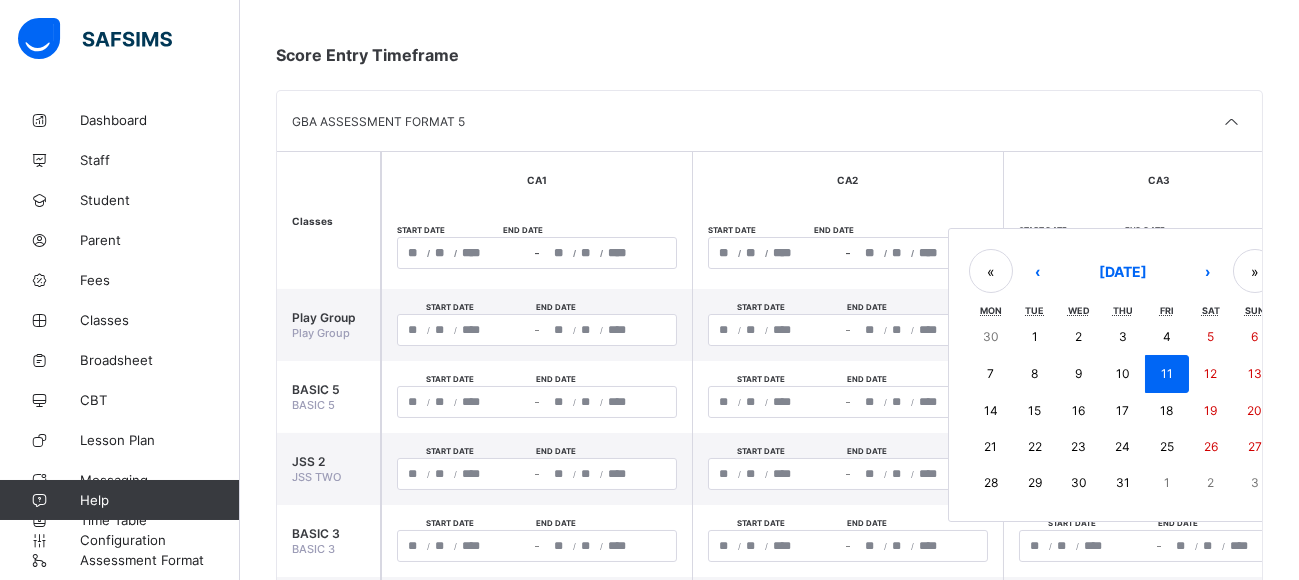 type on "**********" 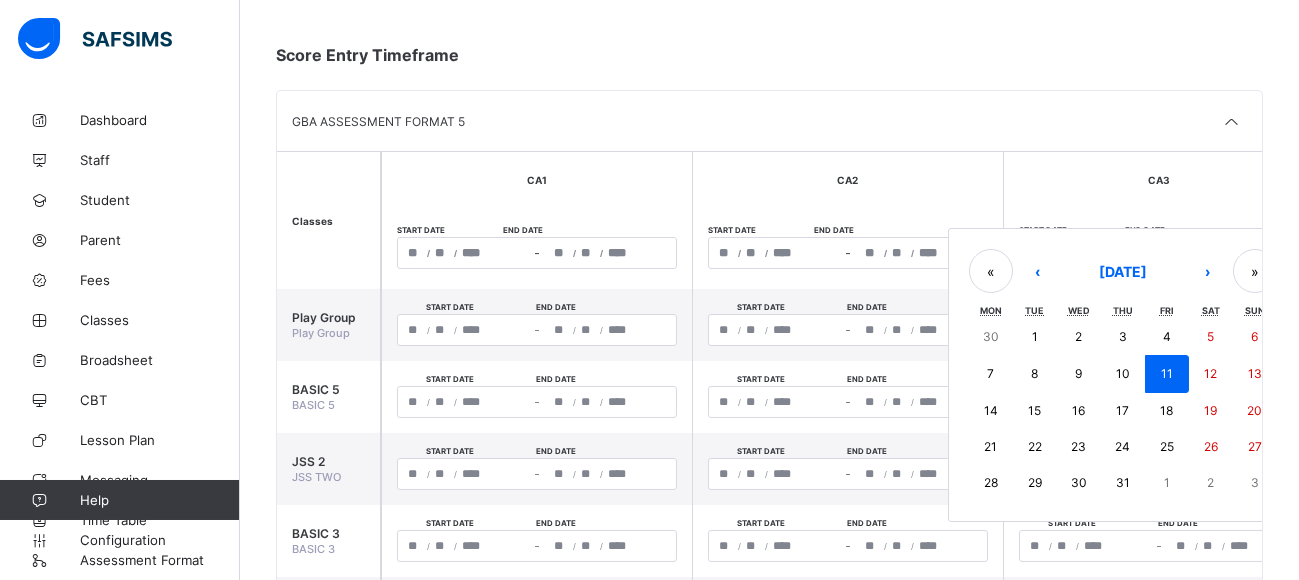 type on "*" 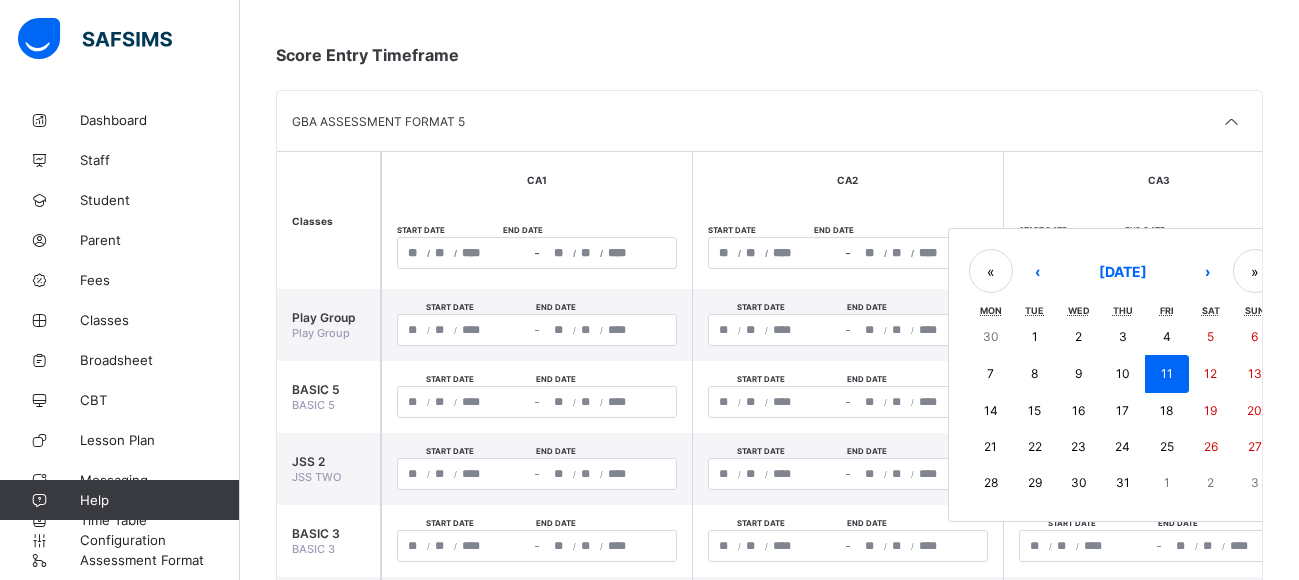 type on "*" 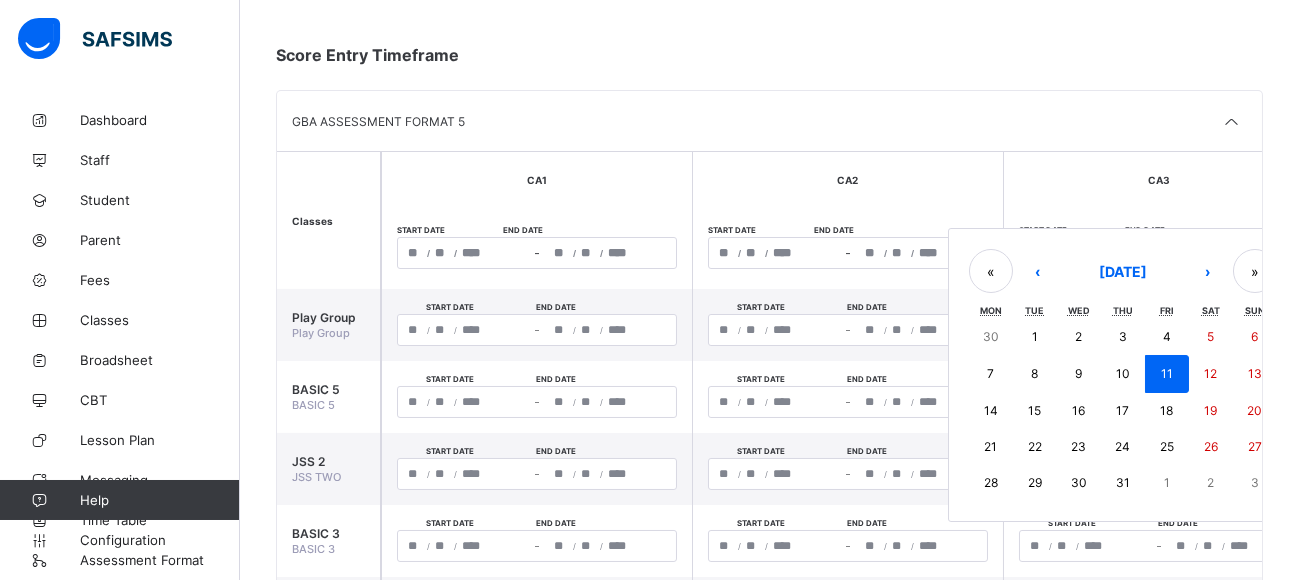 type on "****" 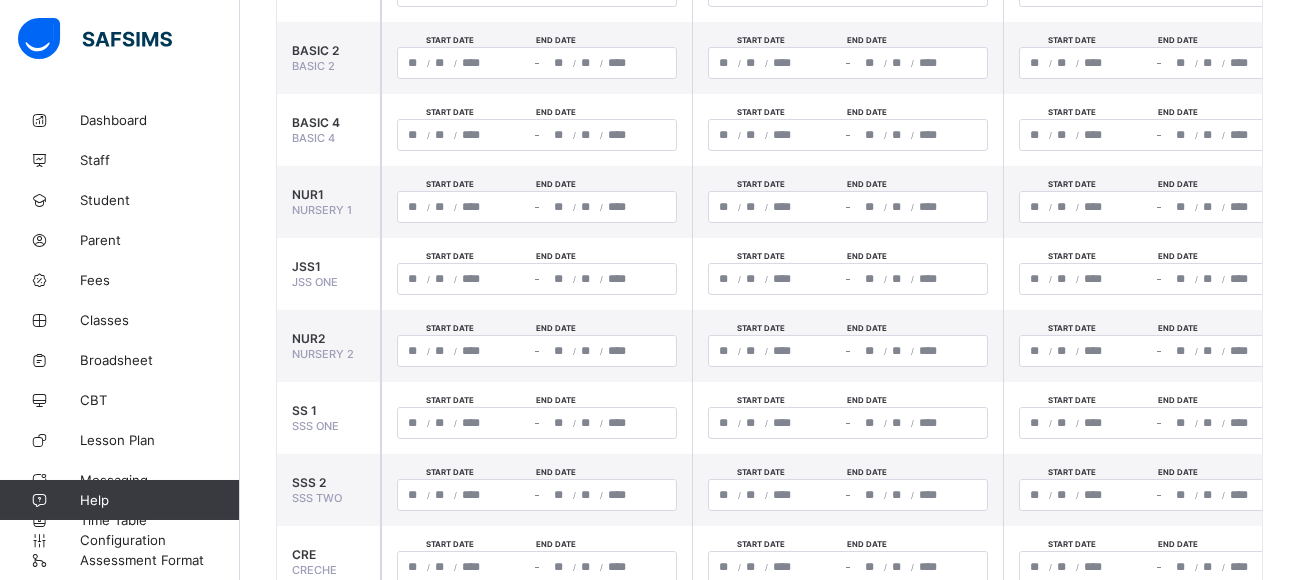scroll, scrollTop: 1134, scrollLeft: 0, axis: vertical 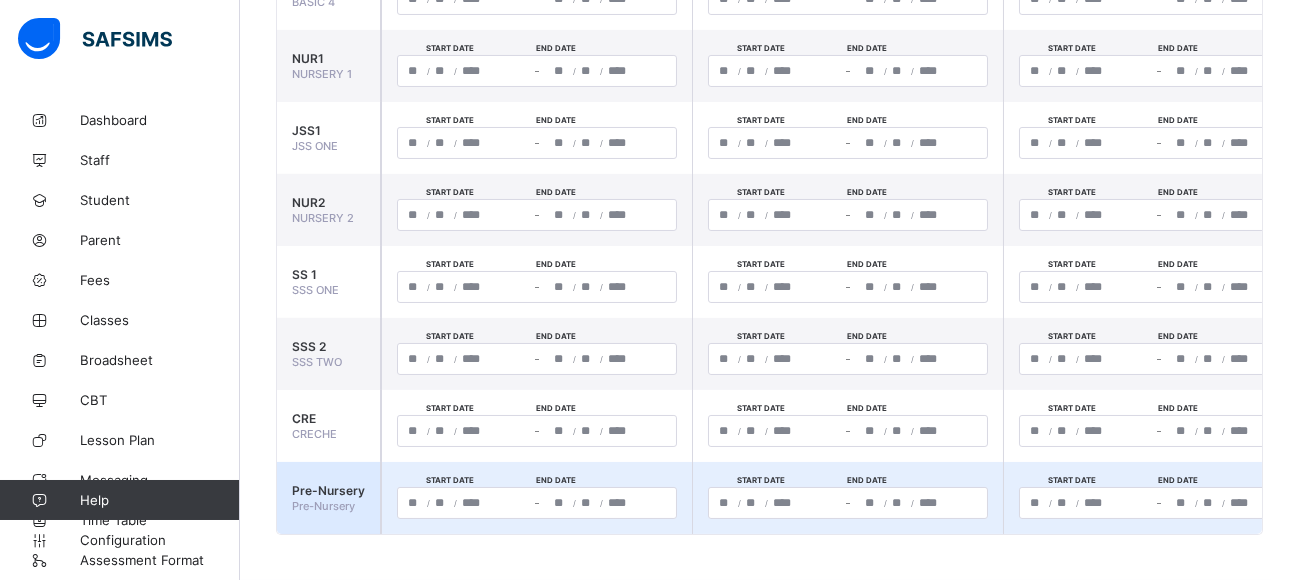 drag, startPoint x: 824, startPoint y: 532, endPoint x: 1134, endPoint y: 513, distance: 310.58173 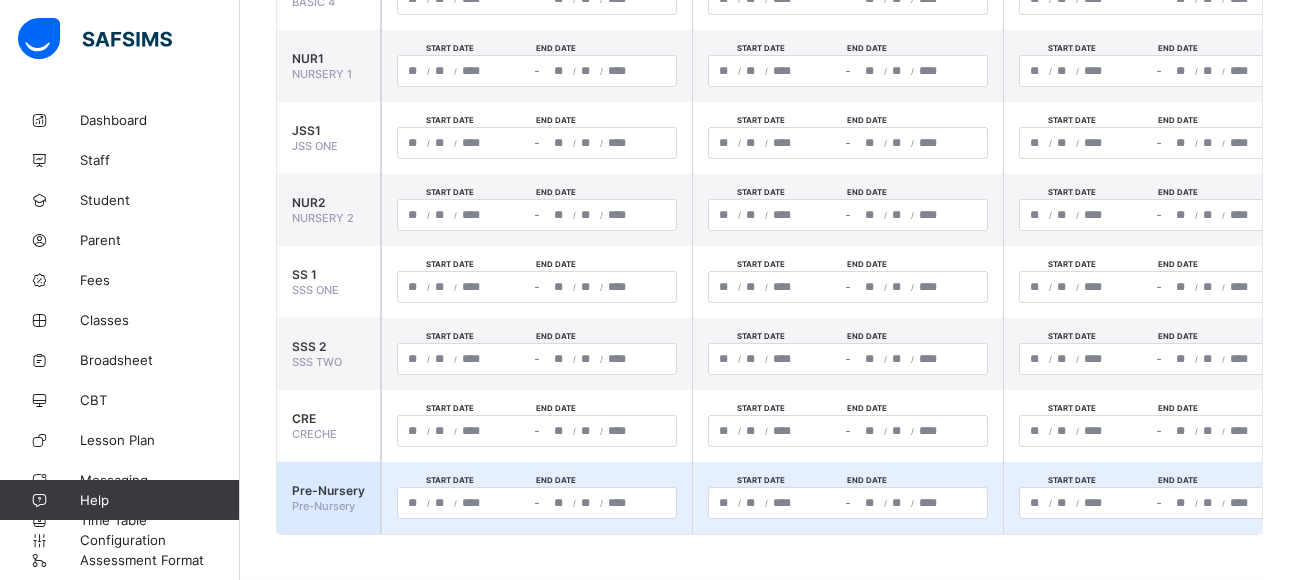 click on "**********" at bounding box center [769, -147] 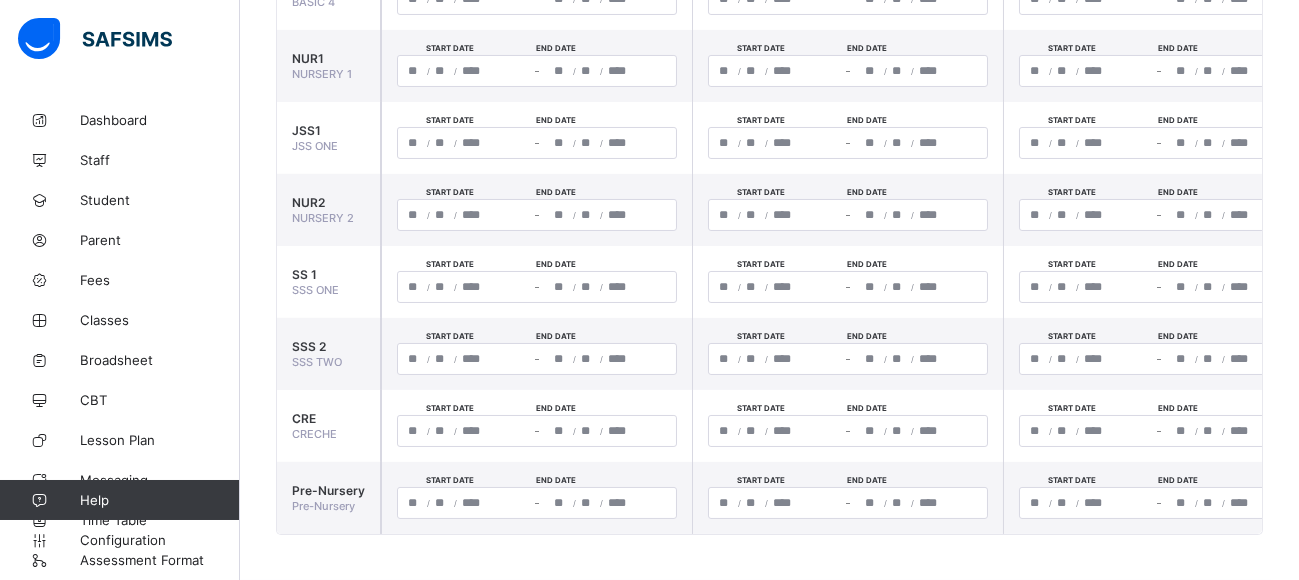 scroll, scrollTop: 0, scrollLeft: 495, axis: horizontal 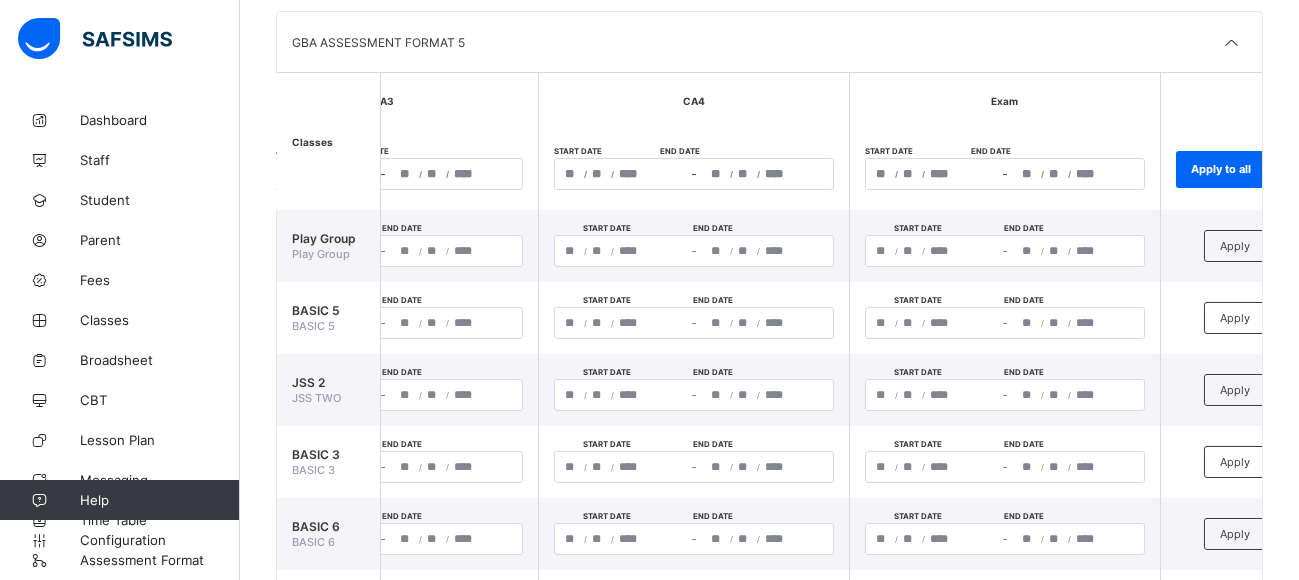 click on "/ / – / /" at bounding box center [694, 174] 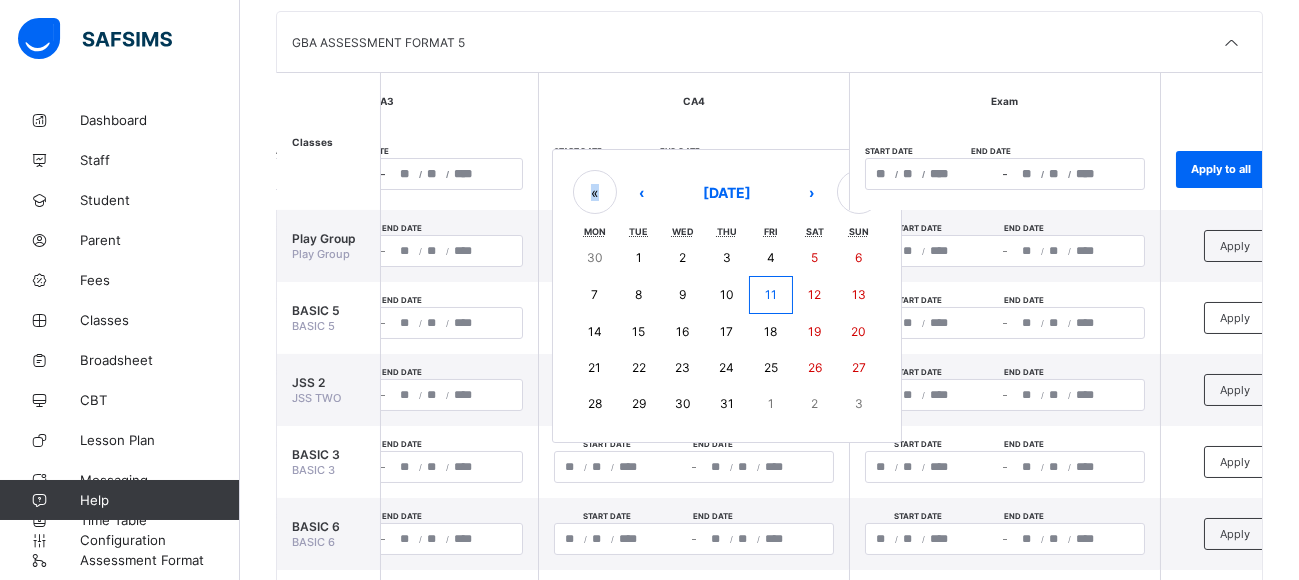 click on "11" at bounding box center (771, 295) 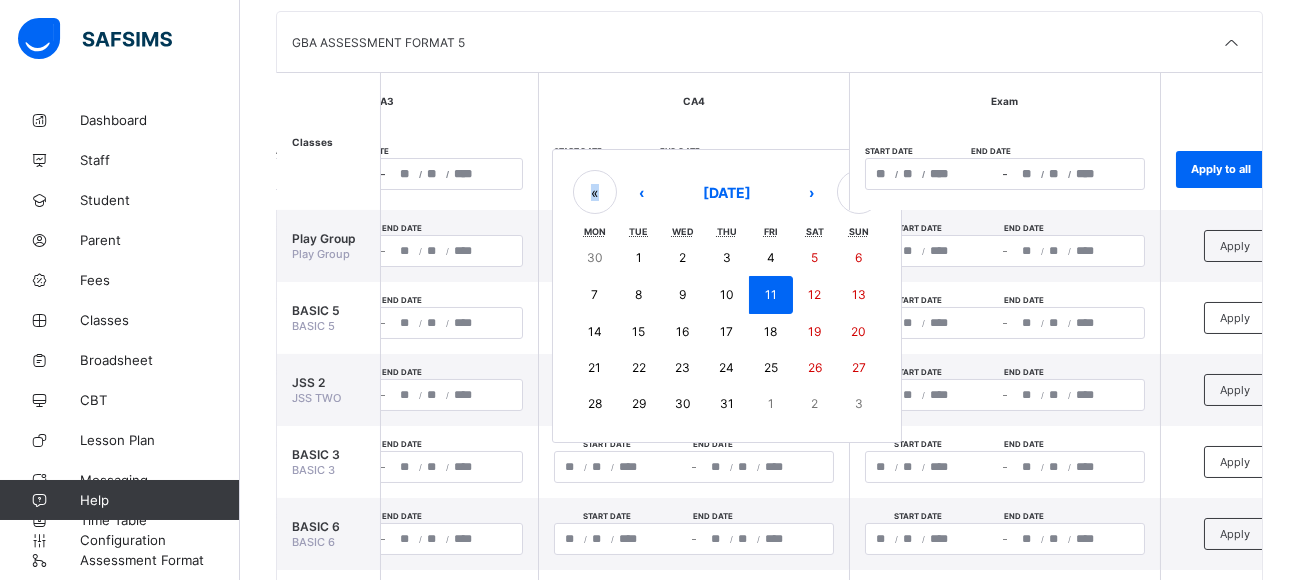click on "11" at bounding box center (771, 295) 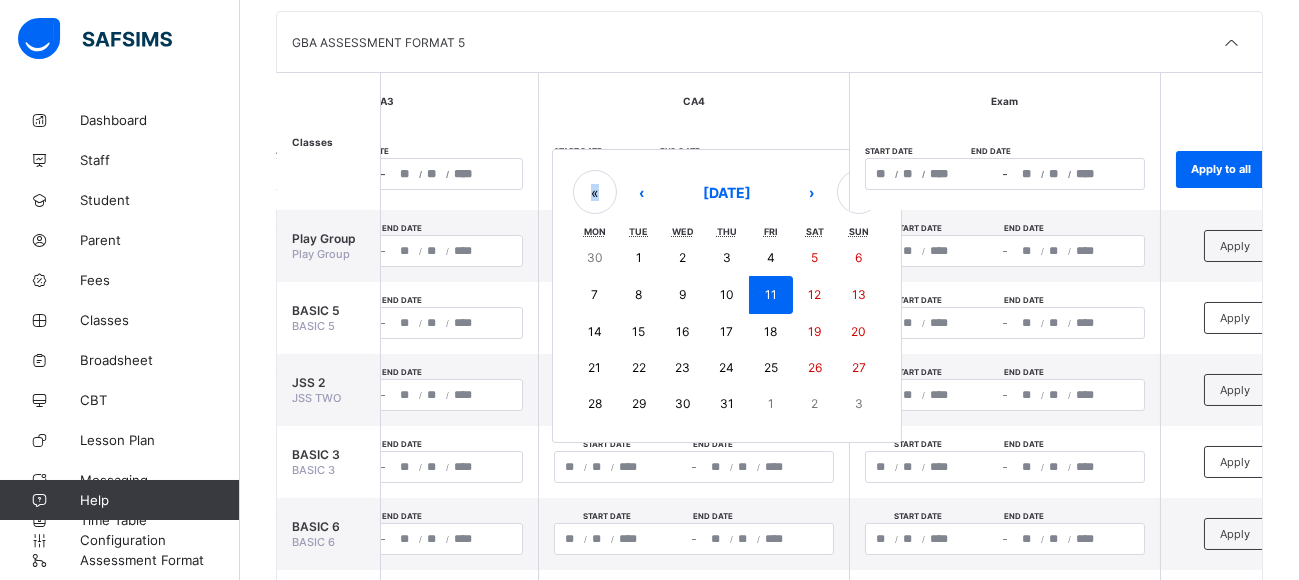 type on "*" 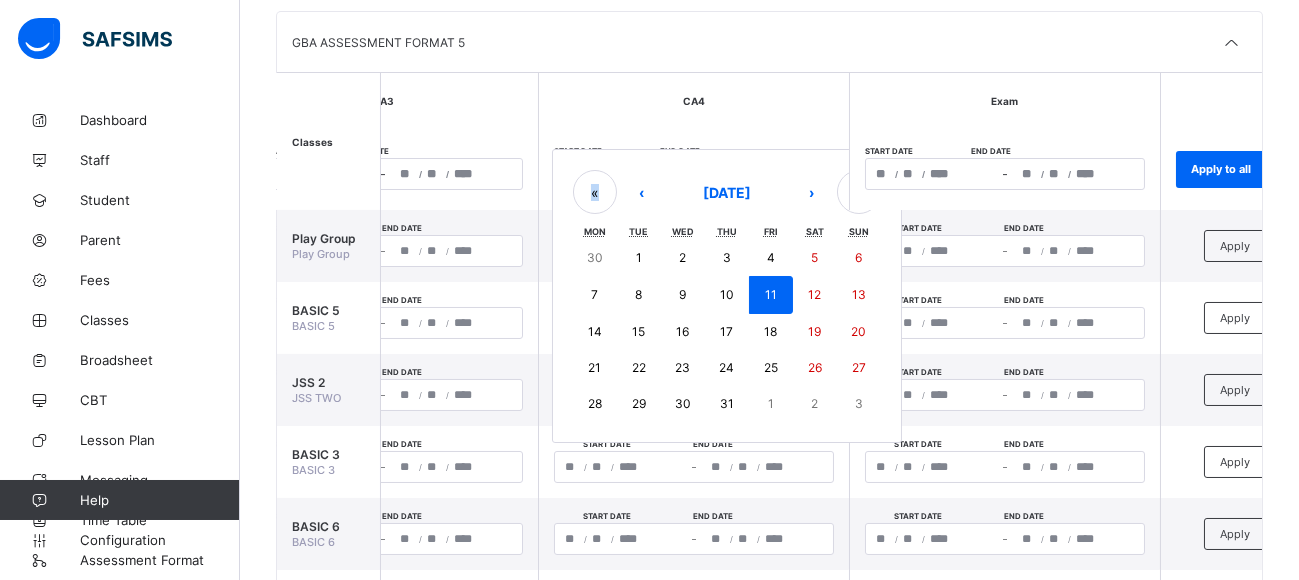 type on "****" 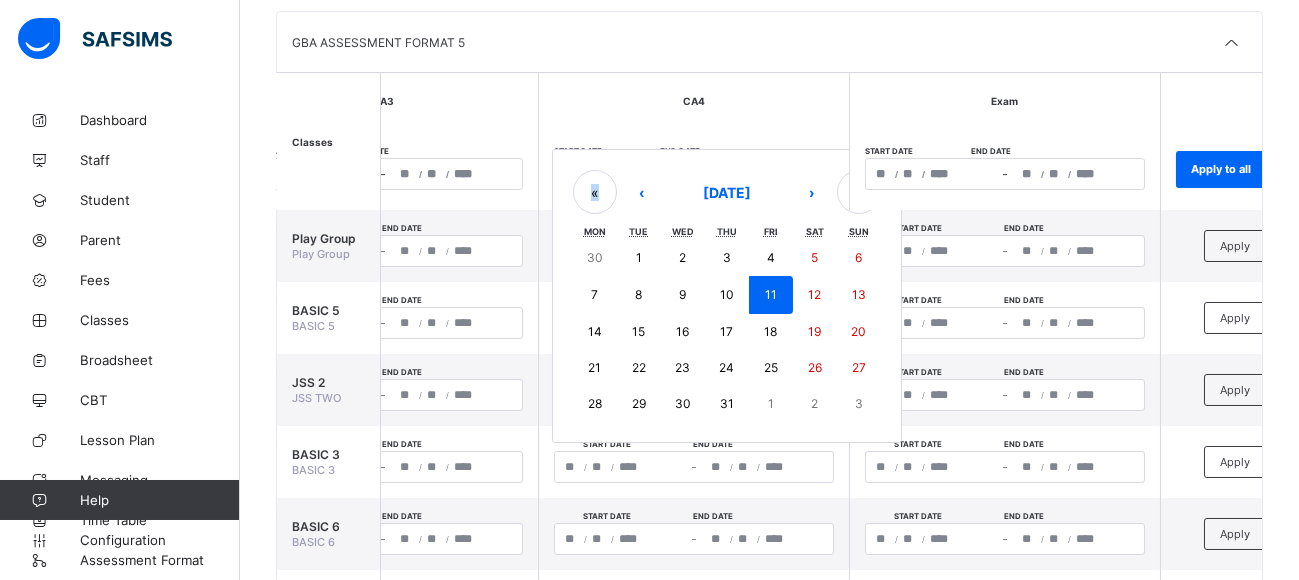 type on "**********" 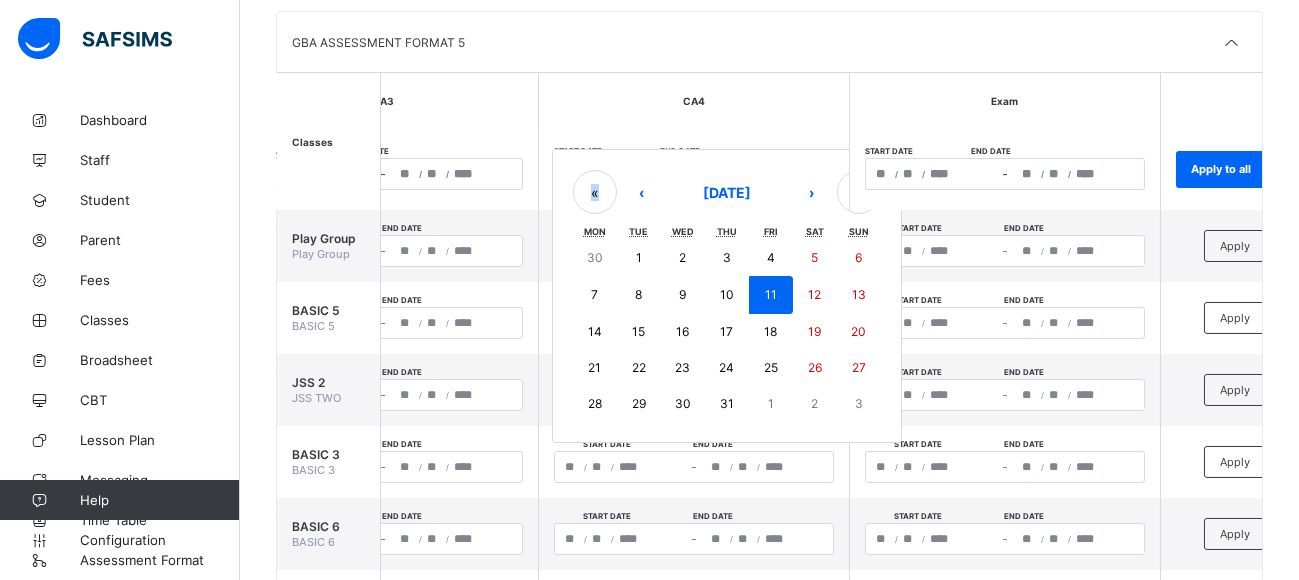 type on "*" 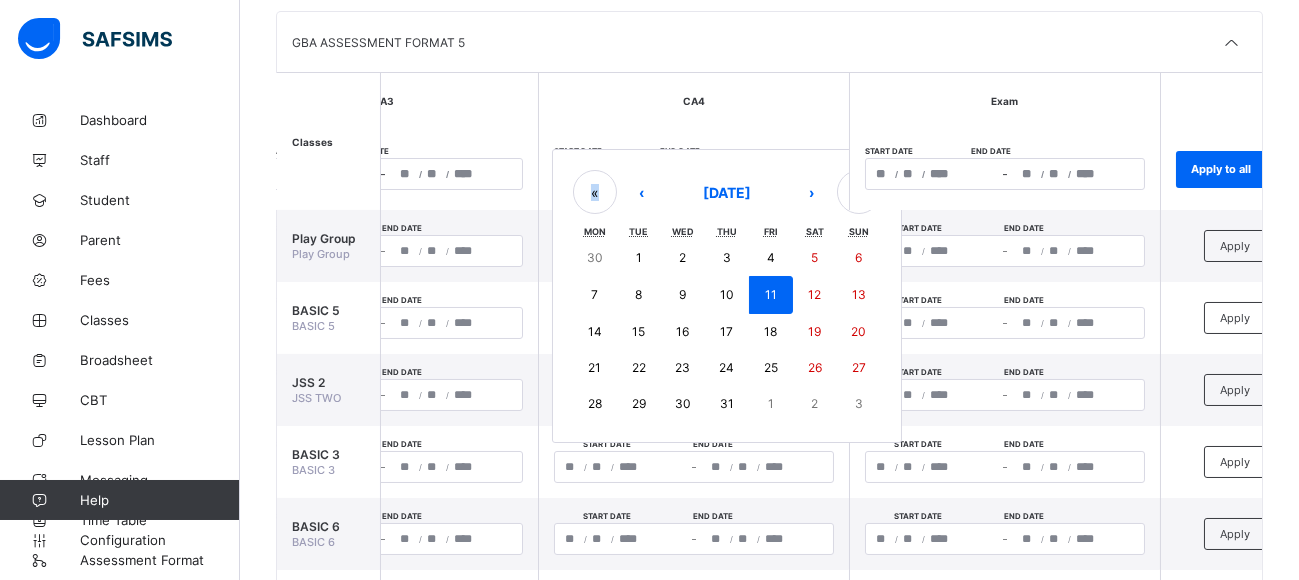 type on "**" 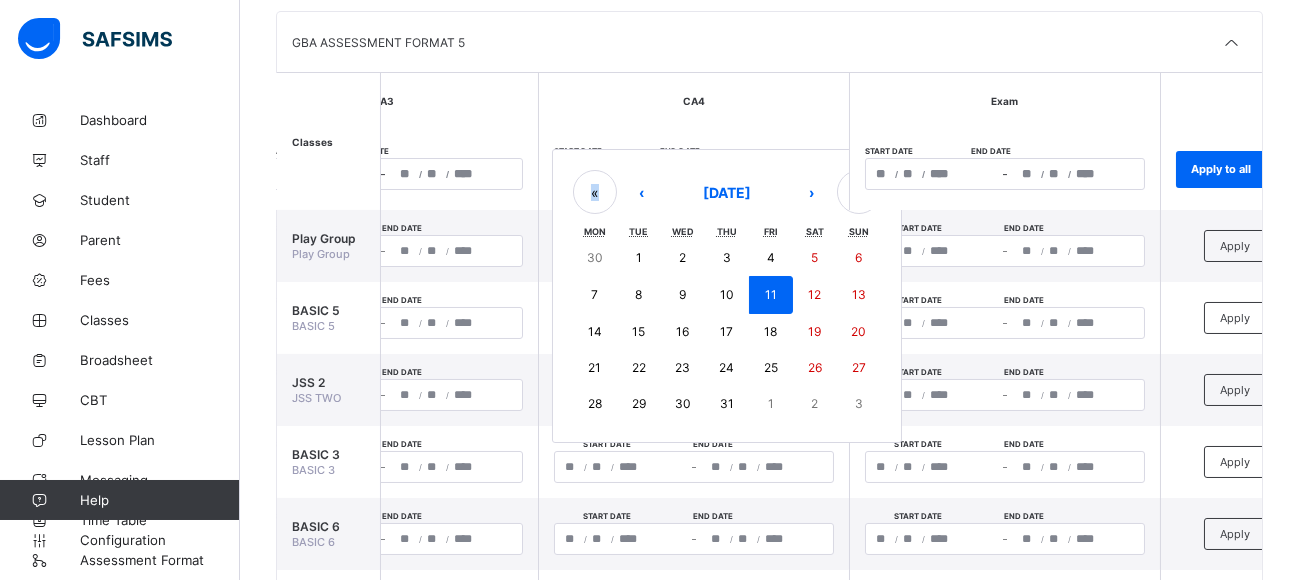 type on "****" 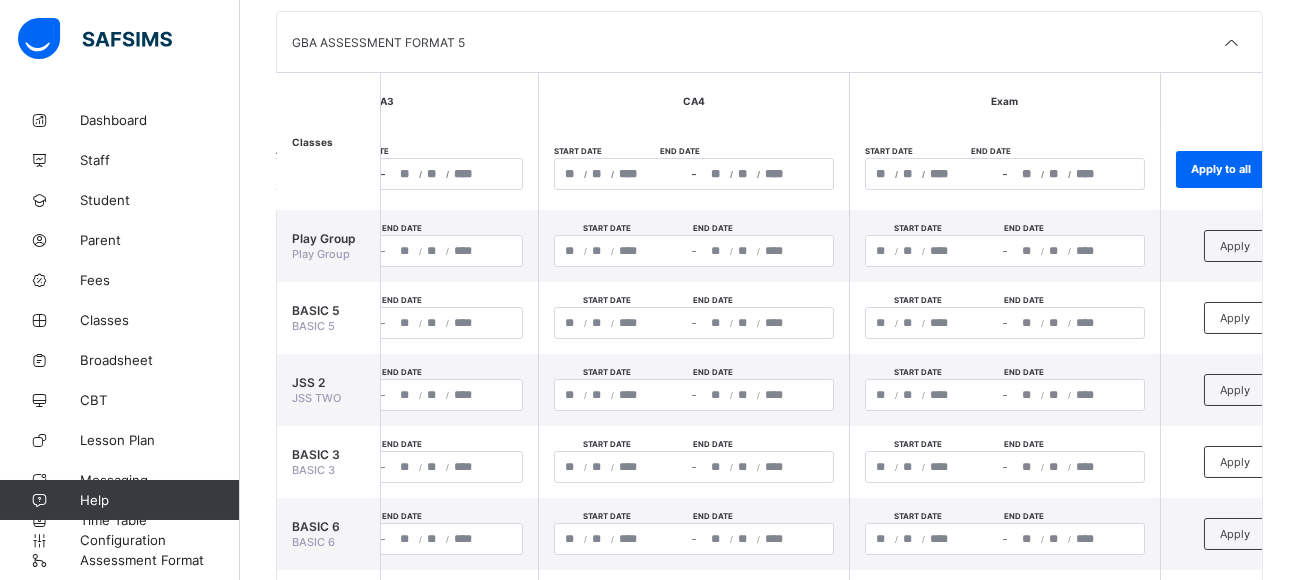 click on "/ / – / /" at bounding box center (1005, 174) 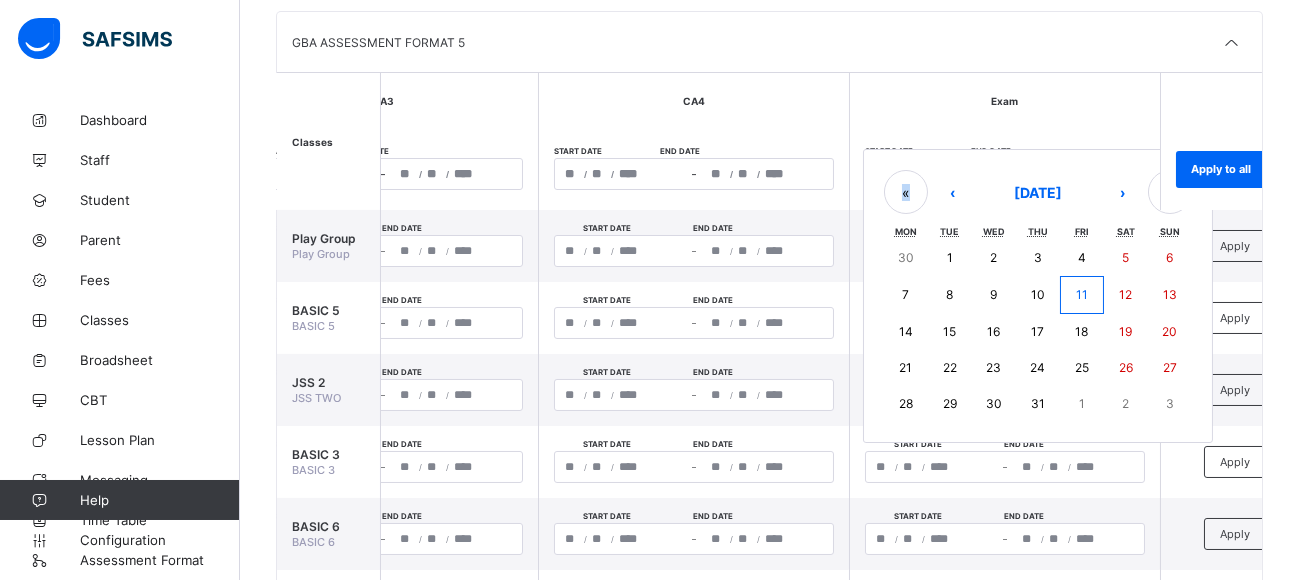 click on "« ‹ [DATE] › » Mon Tue Wed Thu Fri Sat Sun 30 1 2 3 4 5 6 7 8 9 10 11 12 13 14 15 16 17 18 19 20 21 22 23 24 25 26 27 28 29 30 31 1 2 3" at bounding box center [1038, 296] 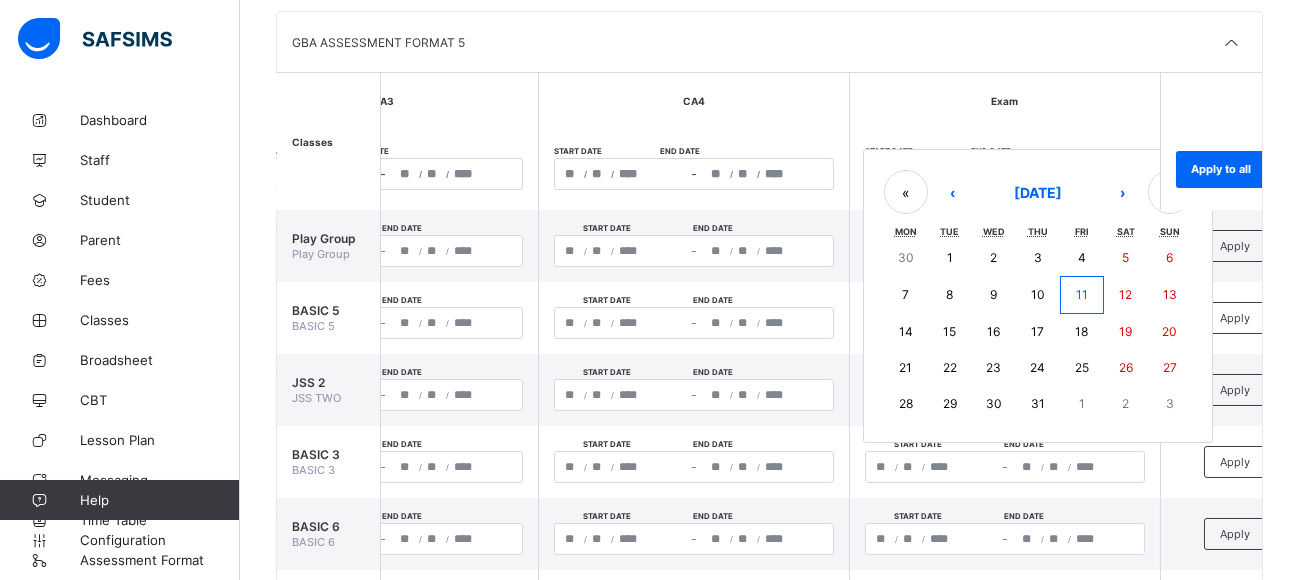 click on "11" at bounding box center [1082, 295] 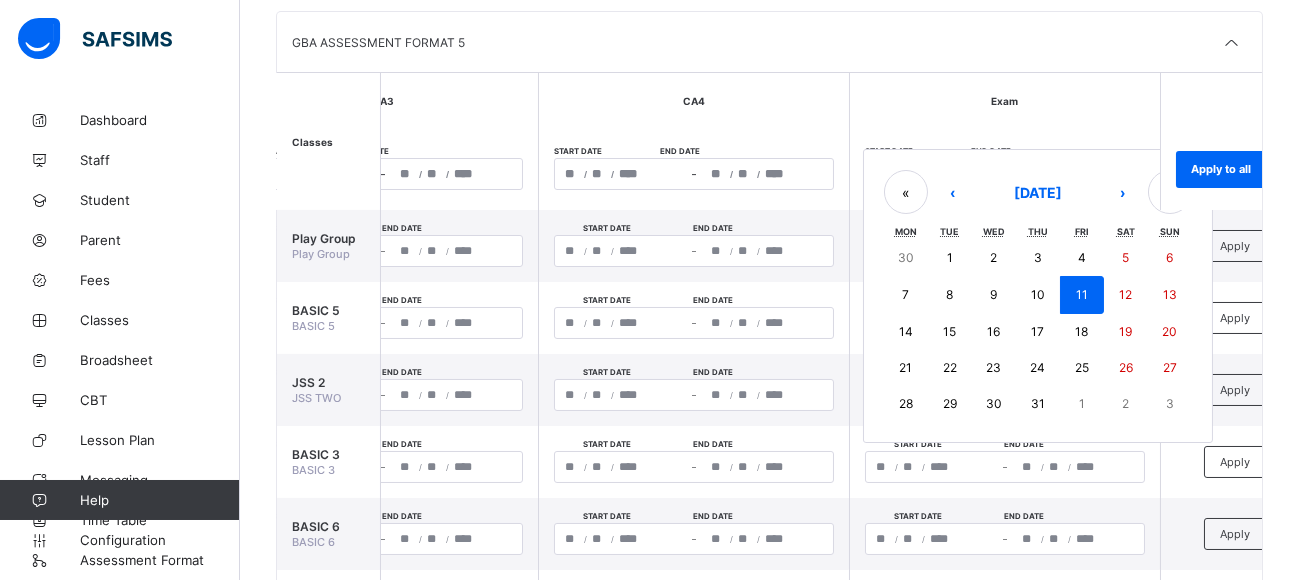 click on "11" at bounding box center [1082, 295] 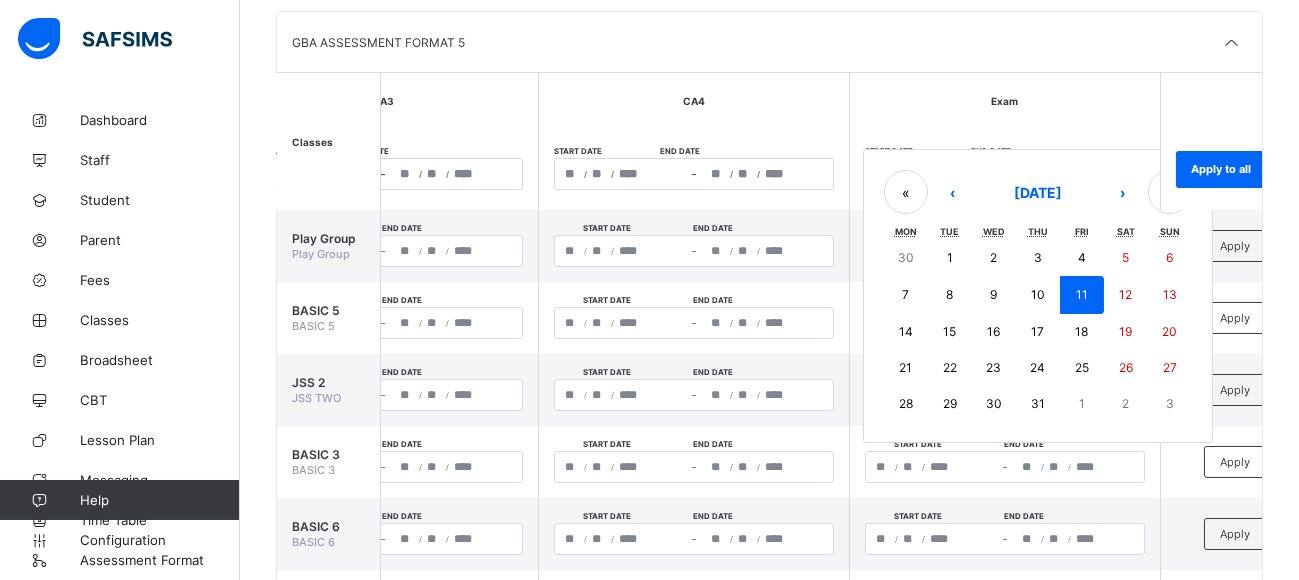 type on "**********" 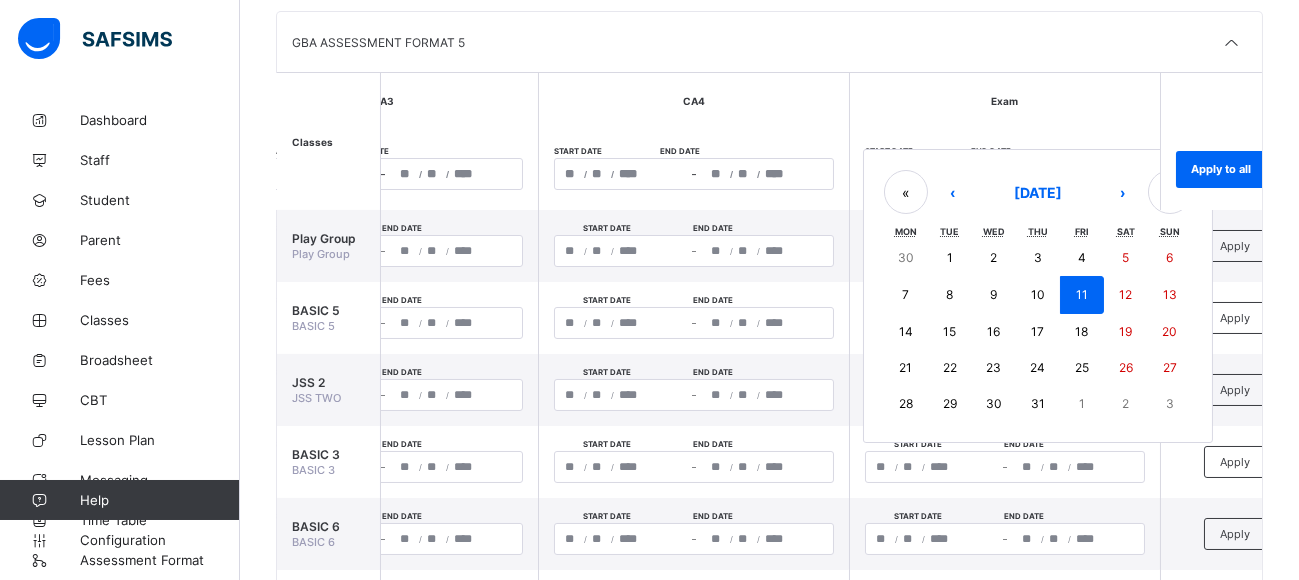 type on "**" 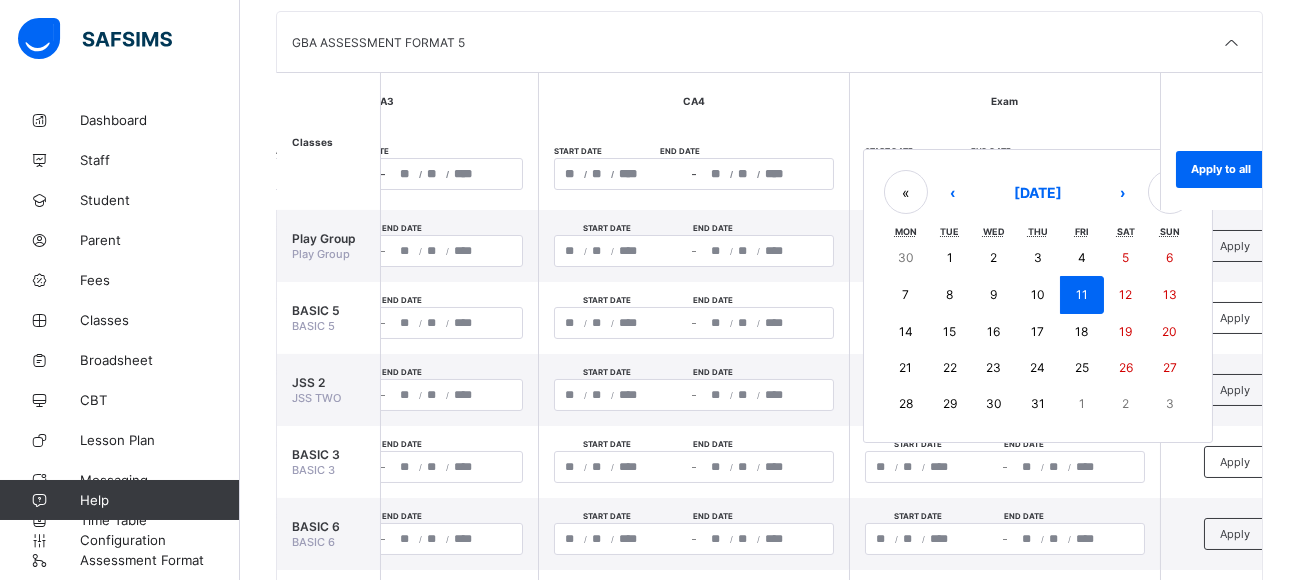 type on "****" 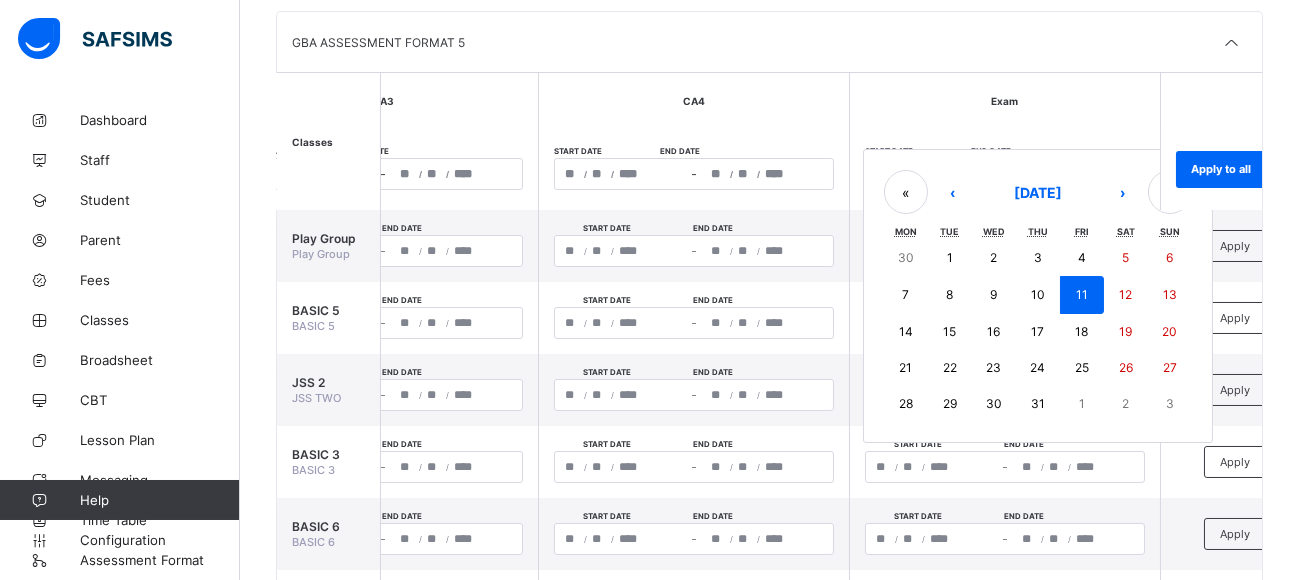 type on "**********" 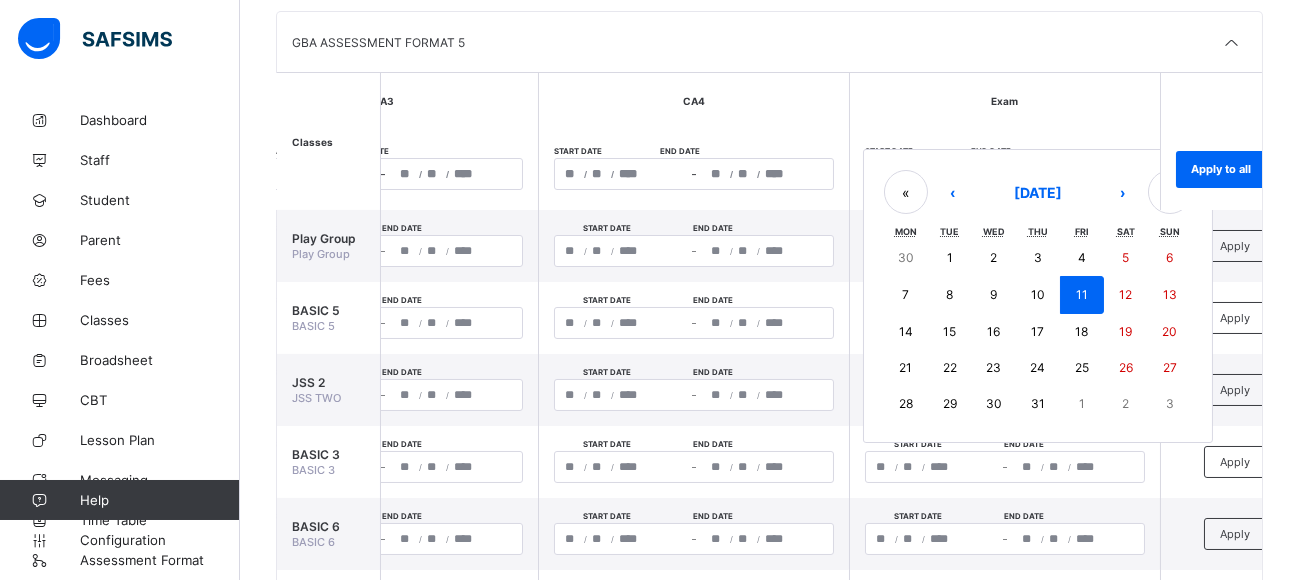 type on "****" 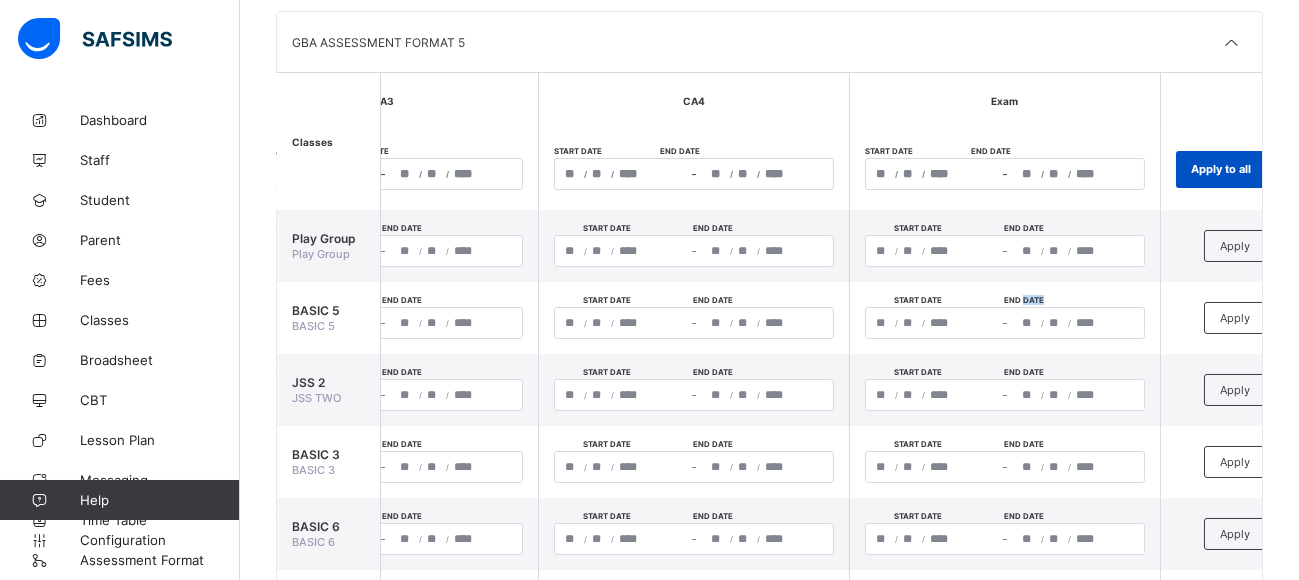 click on "Apply to all" at bounding box center [1221, 169] 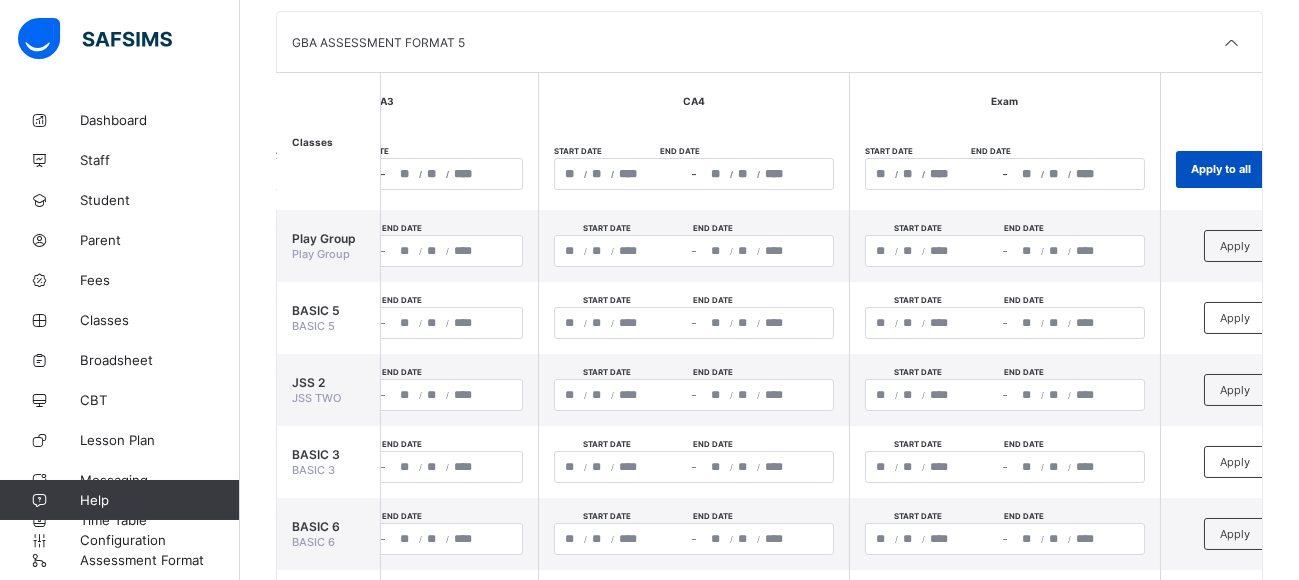 type on "**********" 